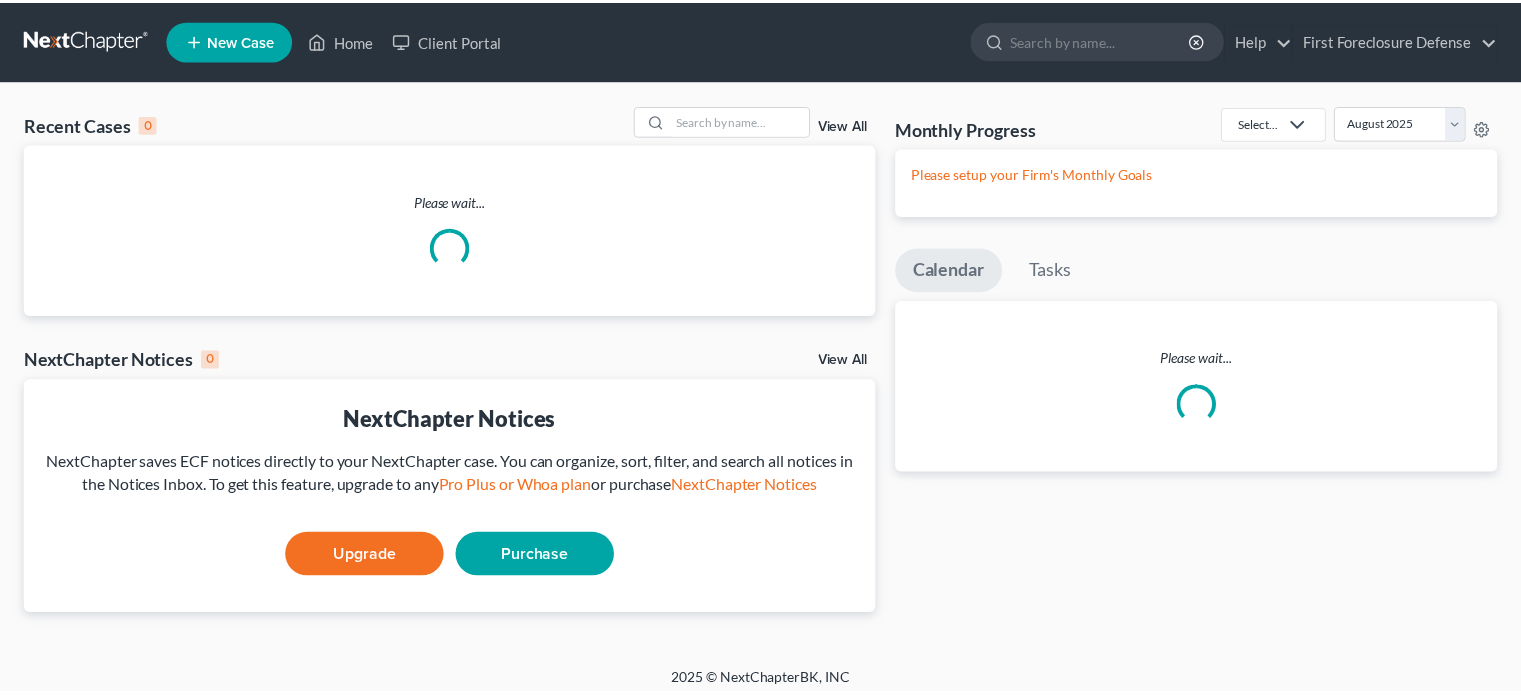 scroll, scrollTop: 0, scrollLeft: 0, axis: both 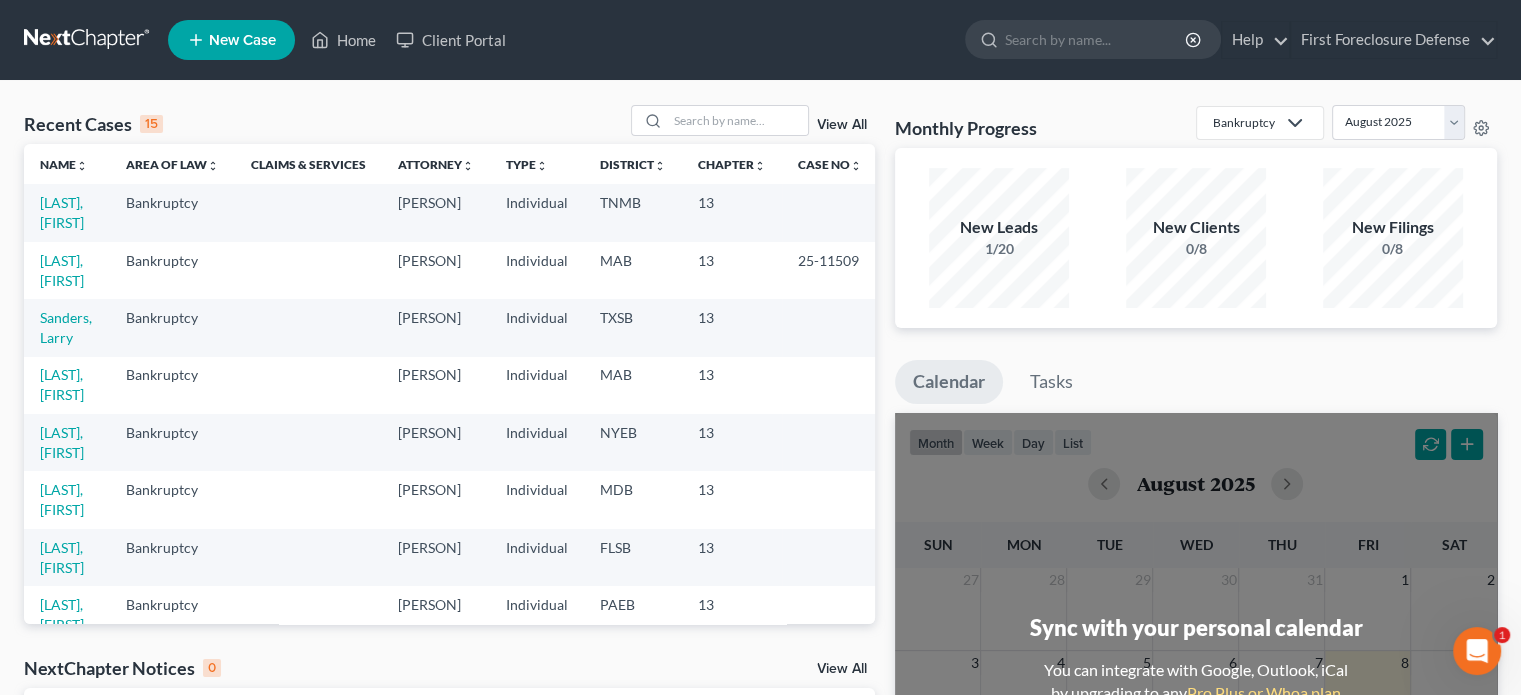 click on "New Case" at bounding box center (242, 40) 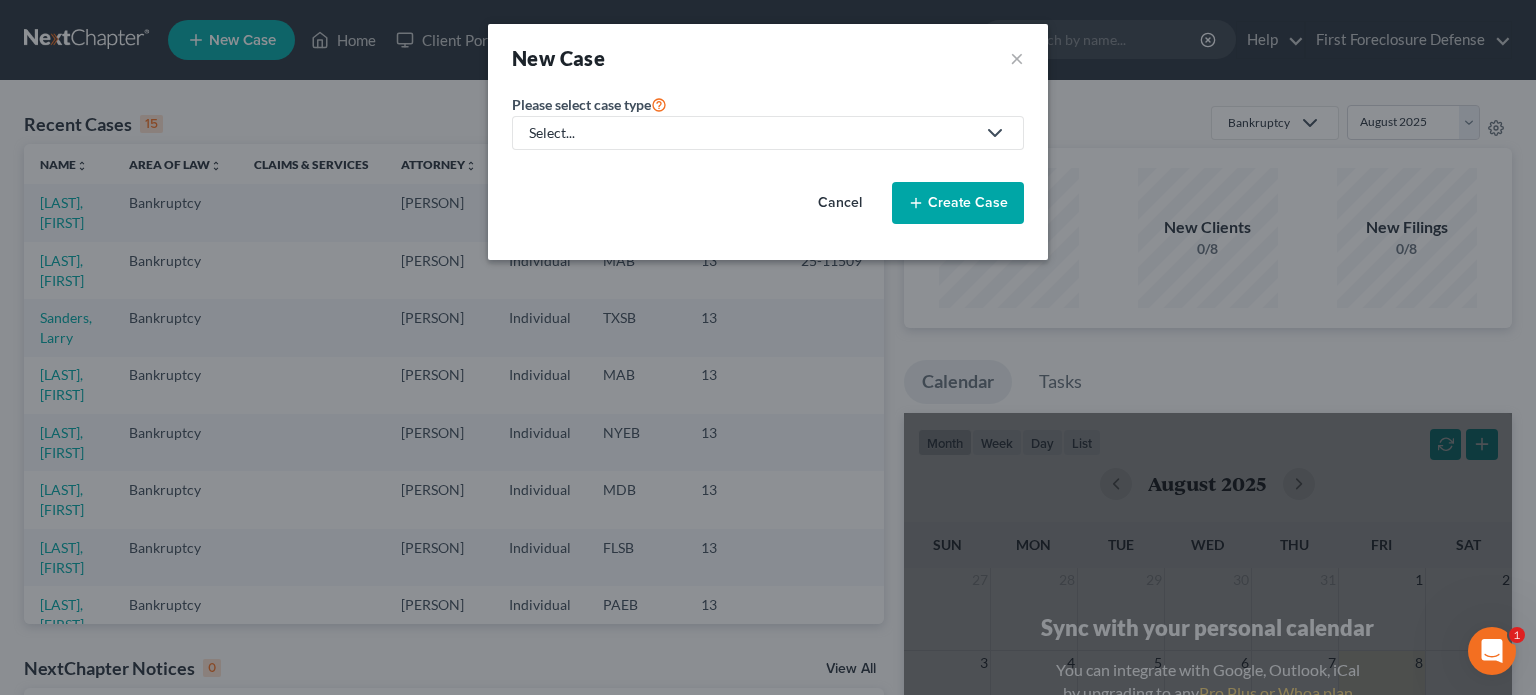 click on "Select..." at bounding box center (752, 133) 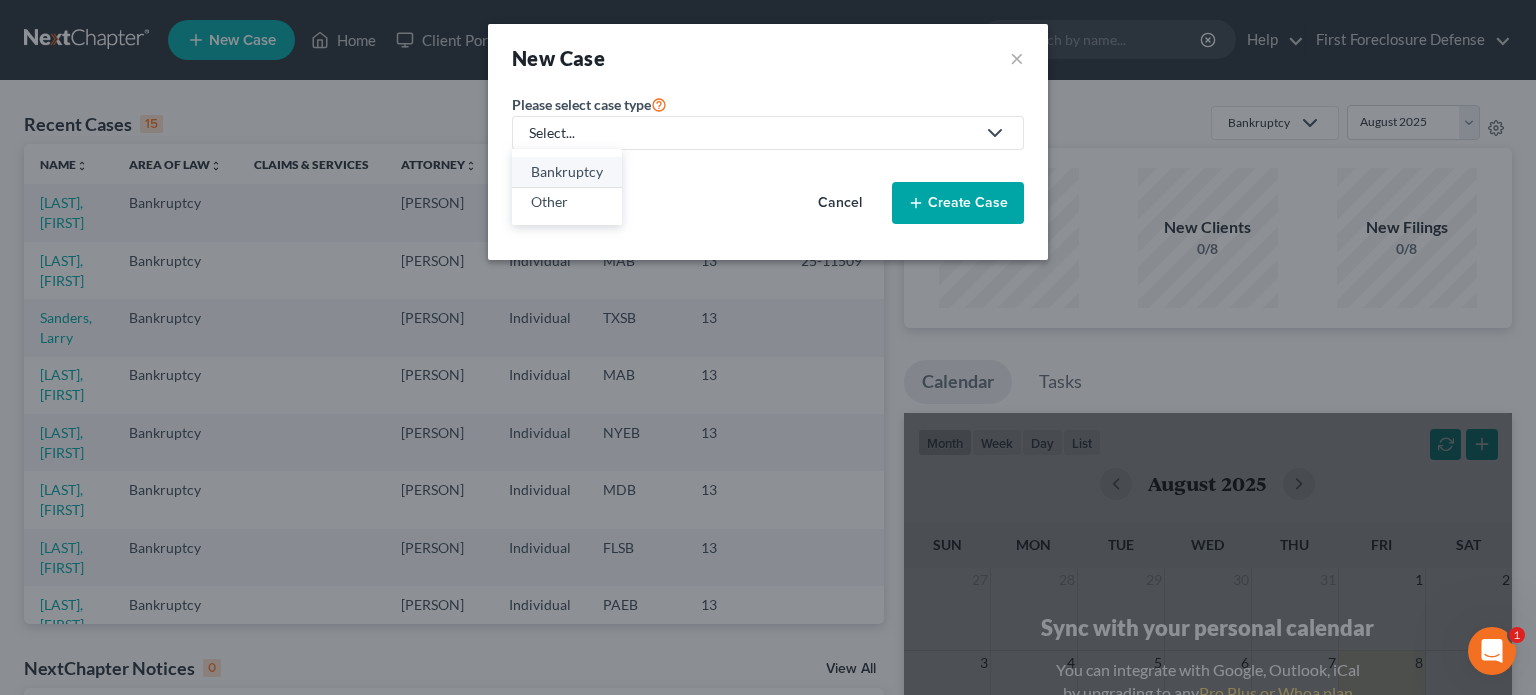 click on "Bankruptcy" at bounding box center [567, 172] 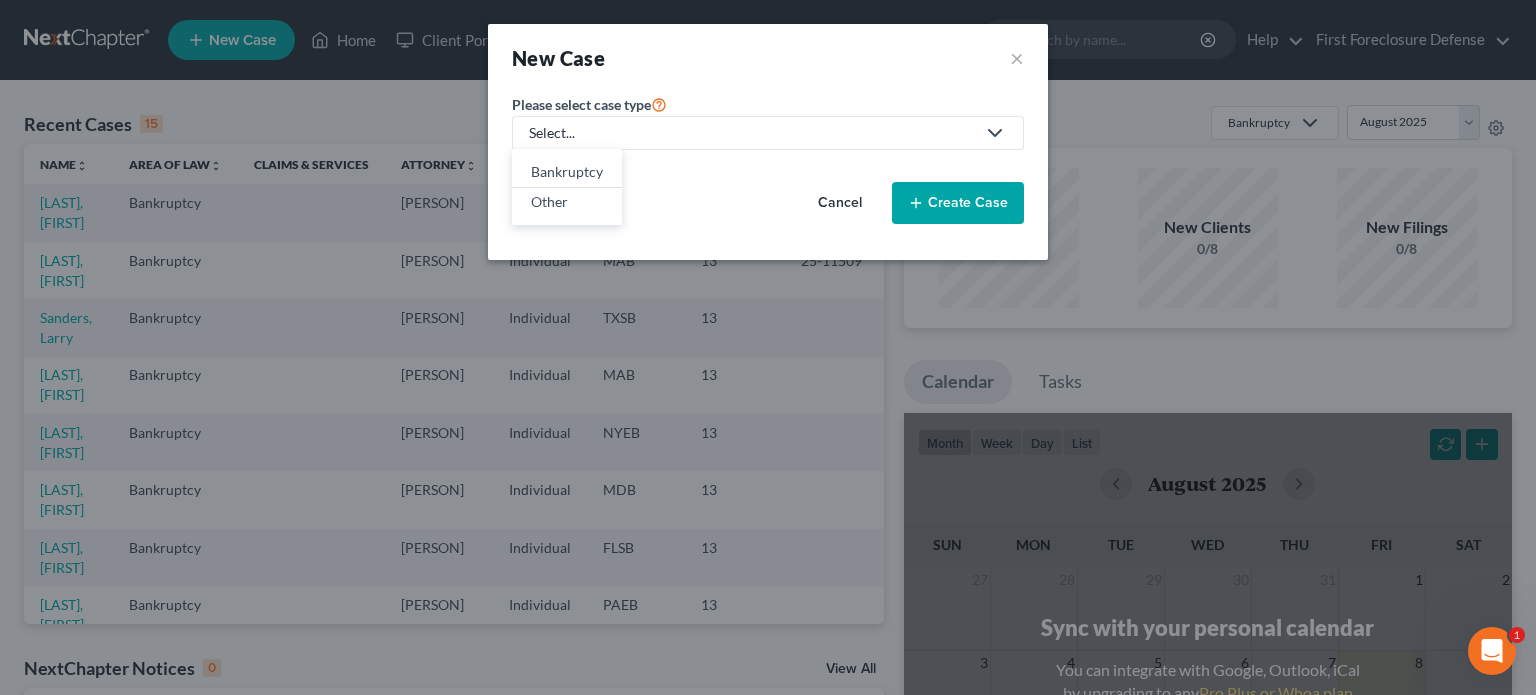 select on "51" 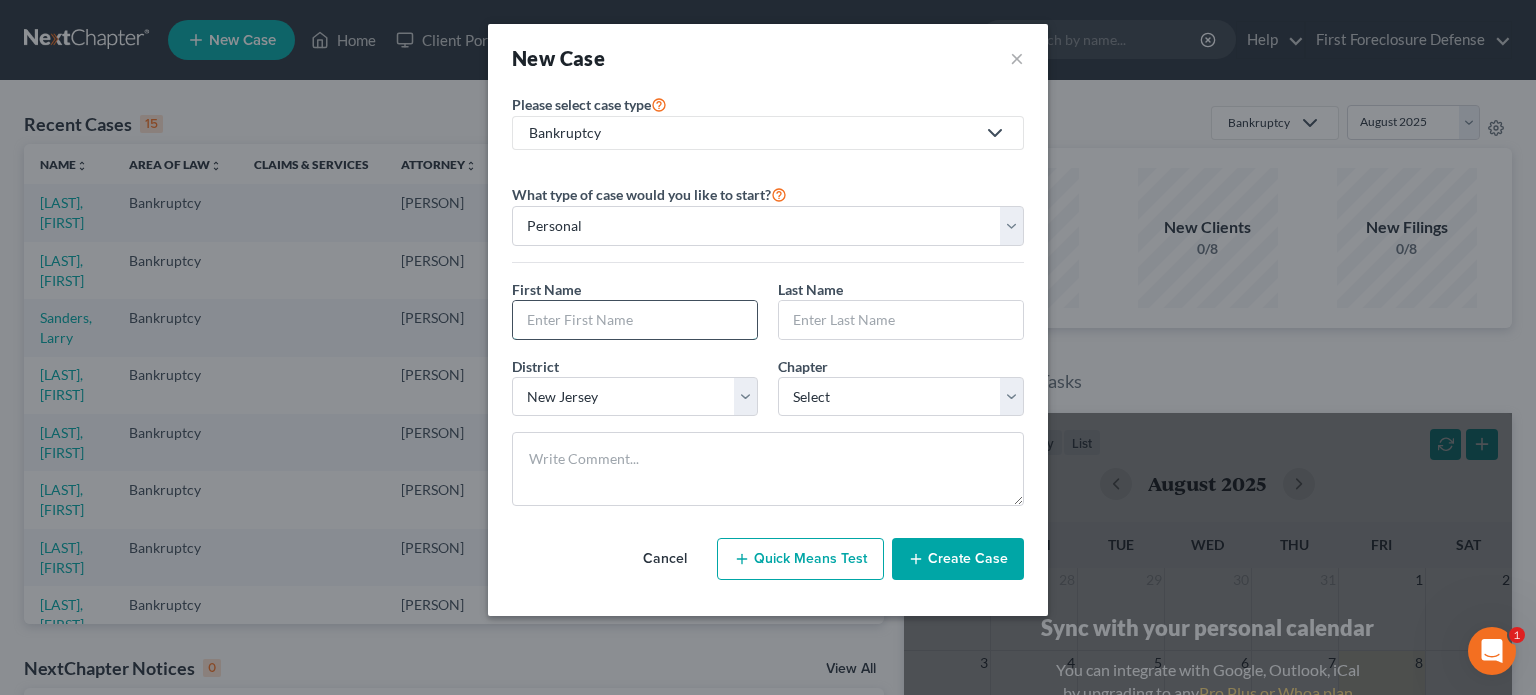 click at bounding box center [635, 320] 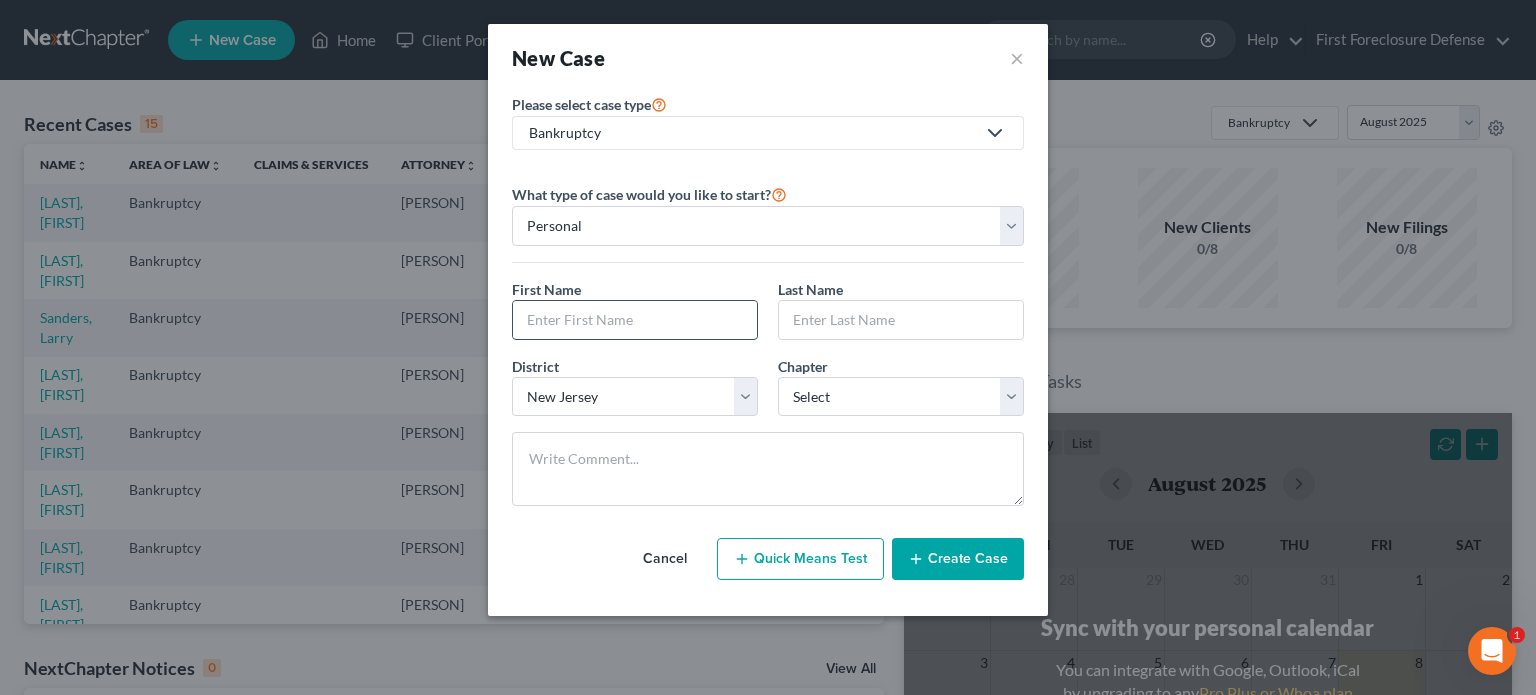 type on "m" 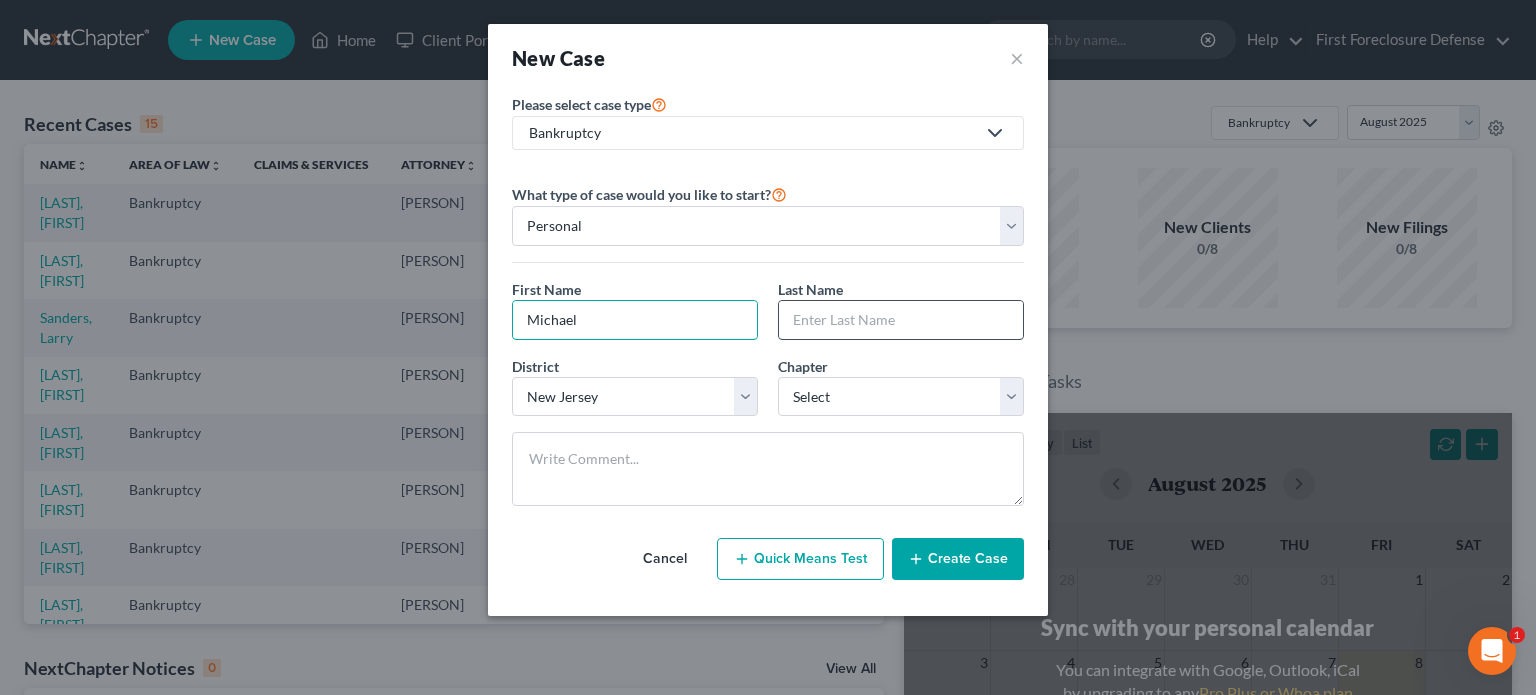 type on "Michael" 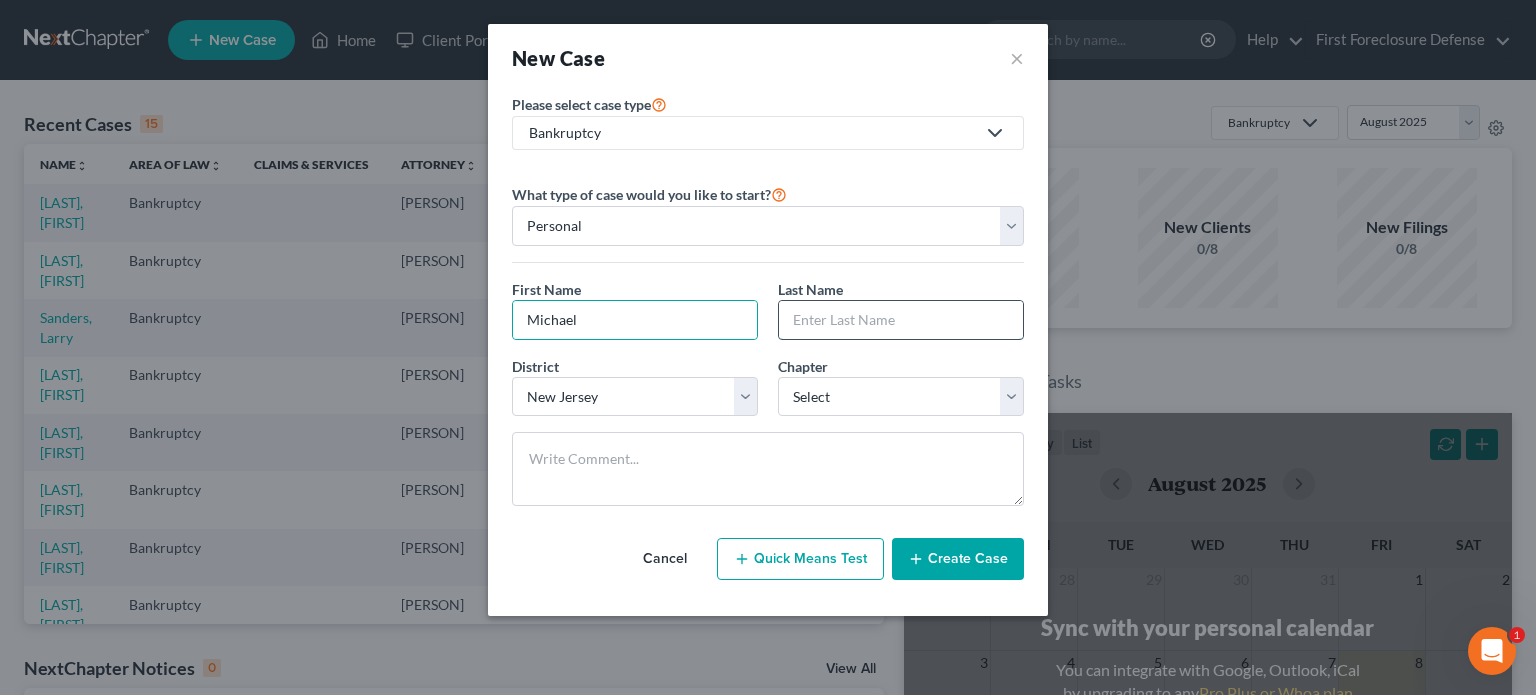 click at bounding box center (901, 320) 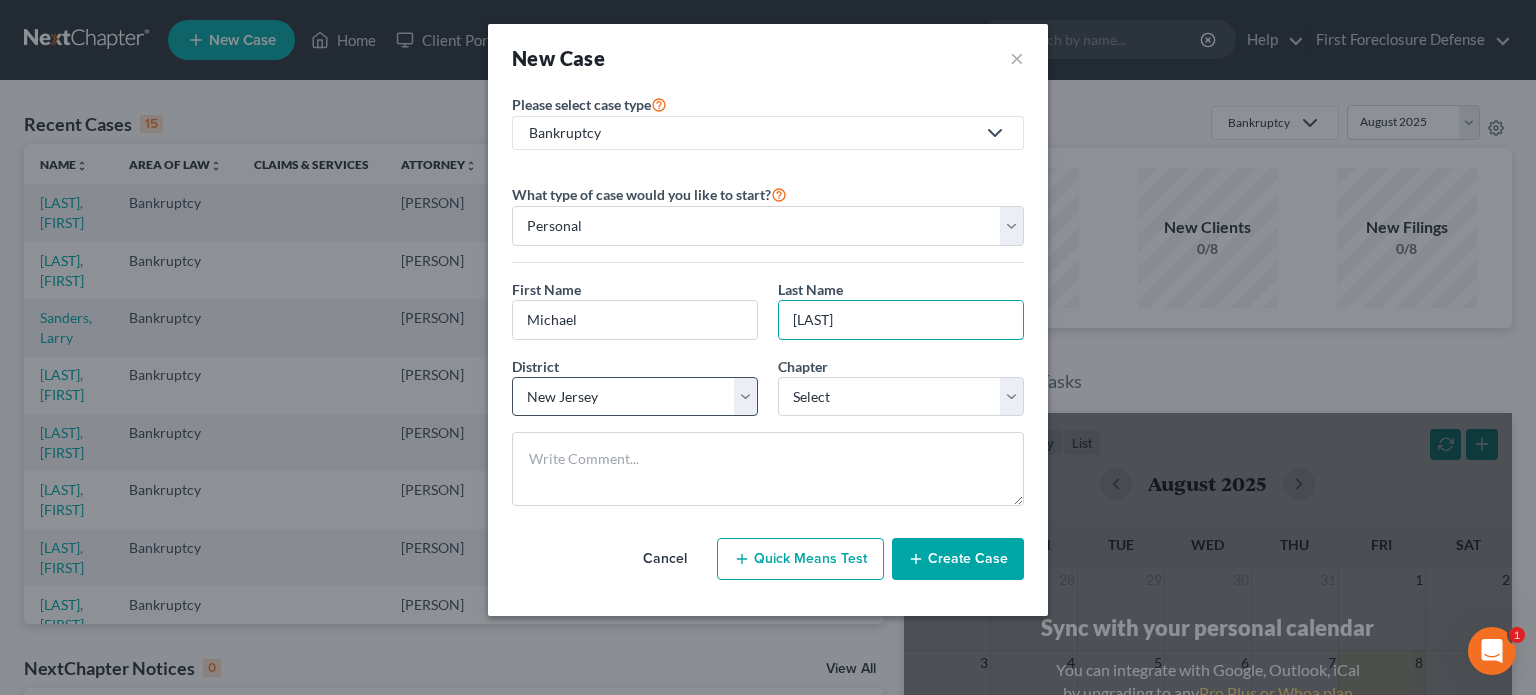 type on "[LAST]" 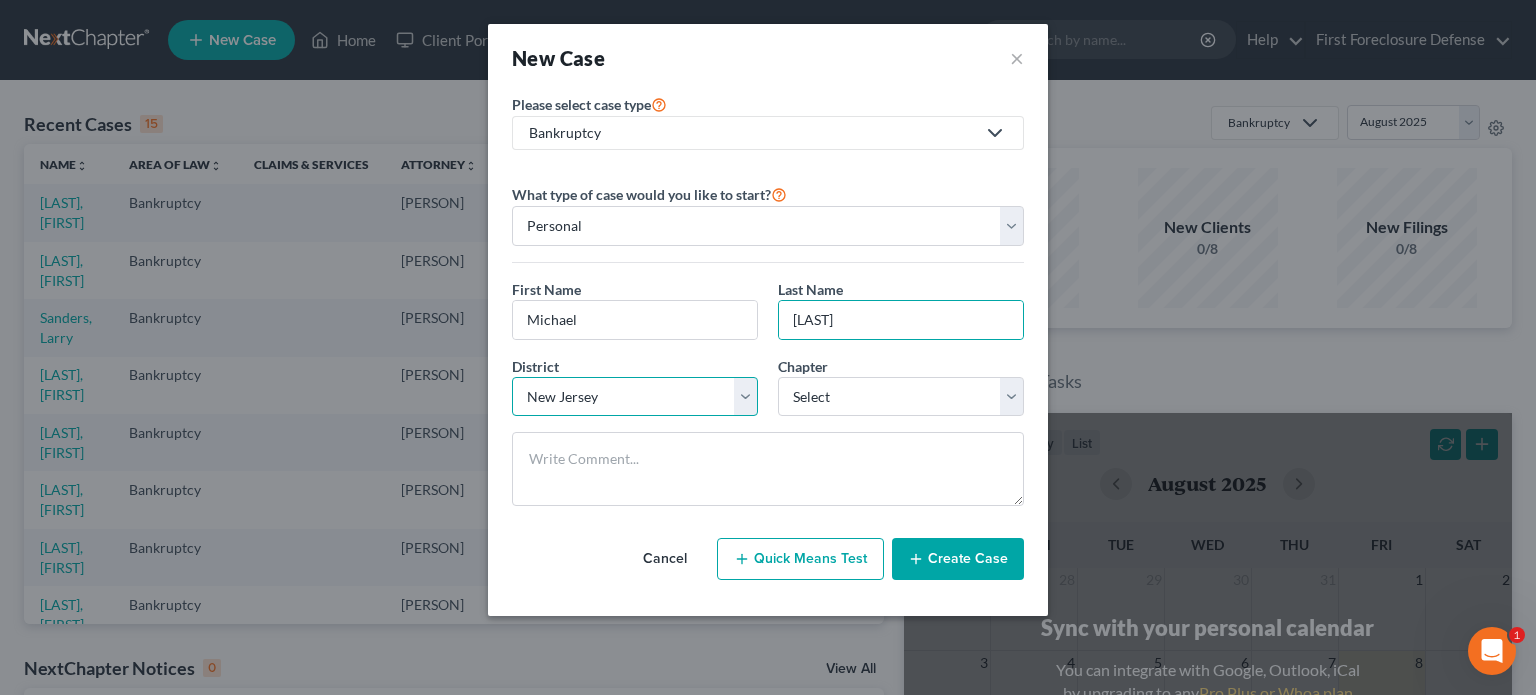 click on "Select Alabama - Middle Alabama - Northern Alabama - Southern Alaska Arizona Arkansas - Eastern Arkansas - Western California - Central California - Eastern California - Northern California - Southern Colorado Connecticut Delaware District of Columbia Florida - Middle Florida - Northern Florida - Southern Georgia - Middle Georgia - Northern Georgia - Southern Guam Hawaii Idaho Illinois - Central Illinois - Northern Illinois - Southern Indiana - Northern Indiana - Southern Iowa - Northern Iowa - Southern Kansas Kentucky - Eastern Kentucky - Western Louisiana - Eastern Louisiana - Middle Louisiana - Western Maine Maryland Massachusetts Michigan - Eastern Michigan - Western Minnesota Mississippi - Northern Mississippi - Southern Missouri - Eastern Missouri - Western Montana Nebraska Nevada New Hampshire New Jersey New Mexico New York - Eastern New York - Northern New York - Southern New York - Western North Carolina - Eastern North Carolina - Middle North Carolina - Western North Dakota Ohio - Northern Oregon" at bounding box center (635, 397) 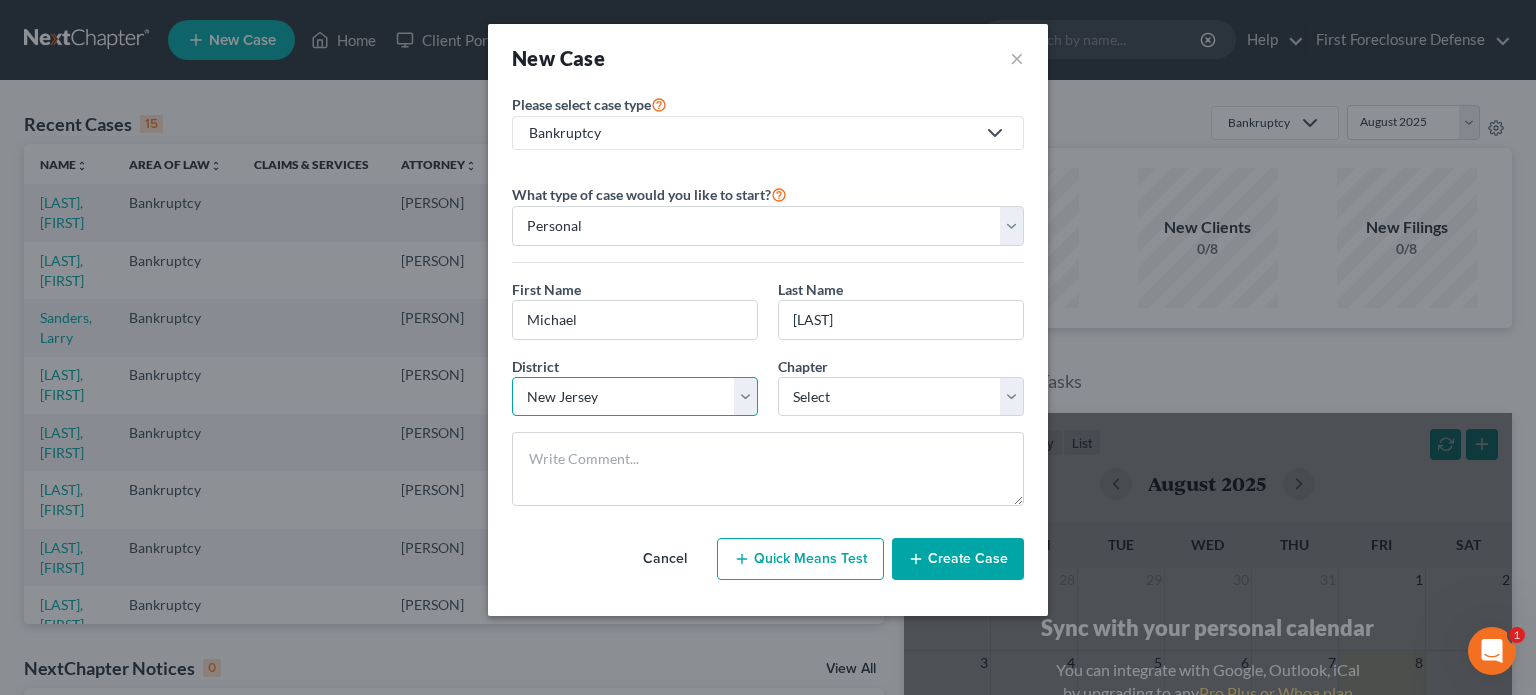 click on "Select Alabama - Middle Alabama - Northern Alabama - Southern Alaska Arizona Arkansas - Eastern Arkansas - Western California - Central California - Eastern California - Northern California - Southern Colorado Connecticut Delaware District of Columbia Florida - Middle Florida - Northern Florida - Southern Georgia - Middle Georgia - Northern Georgia - Southern Guam Hawaii Idaho Illinois - Central Illinois - Northern Illinois - Southern Indiana - Northern Indiana - Southern Iowa - Northern Iowa - Southern Kansas Kentucky - Eastern Kentucky - Western Louisiana - Eastern Louisiana - Middle Louisiana - Western Maine Maryland Massachusetts Michigan - Eastern Michigan - Western Minnesota Mississippi - Northern Mississippi - Southern Missouri - Eastern Missouri - Western Montana Nebraska Nevada New Hampshire New Jersey New Mexico New York - Eastern New York - Northern New York - Southern New York - Western North Carolina - Eastern North Carolina - Middle North Carolina - Western North Dakota Ohio - Northern Oregon" at bounding box center [635, 397] 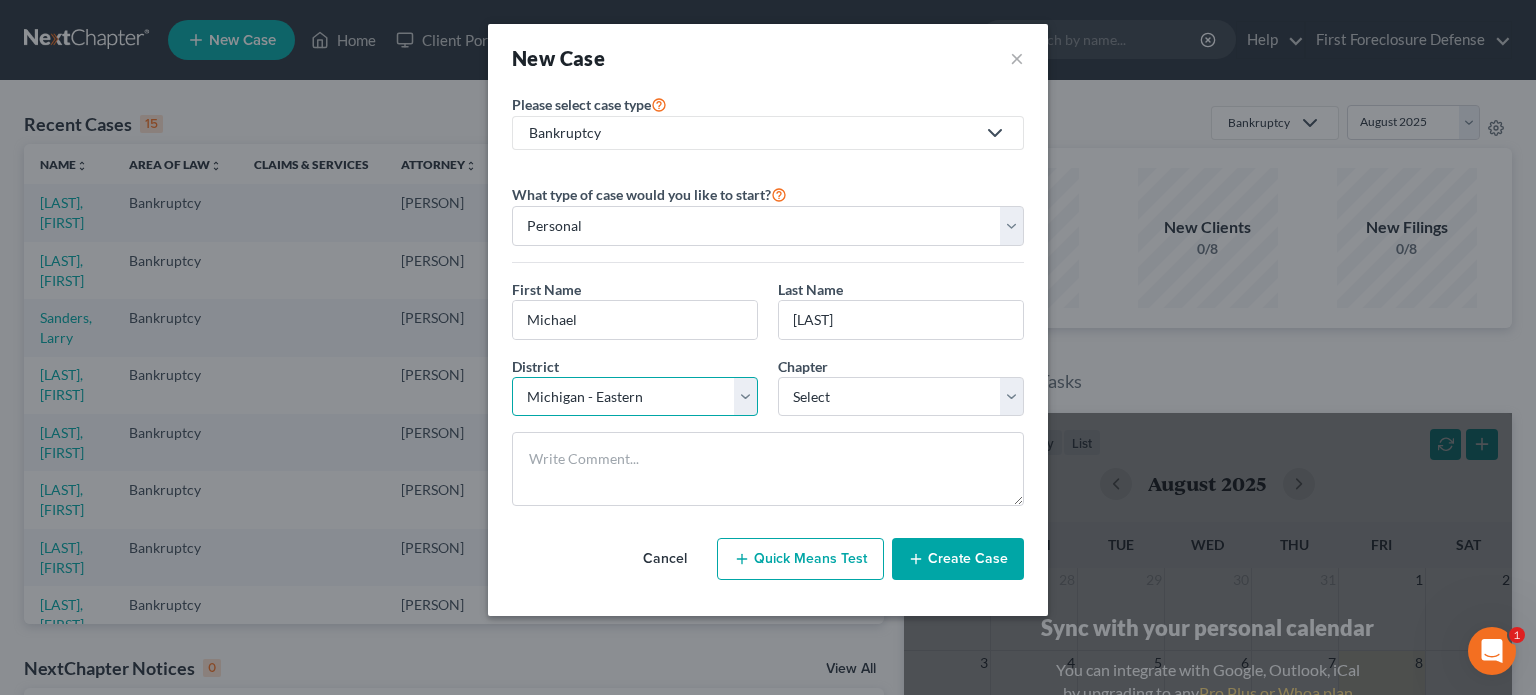 click on "Select Alabama - Middle Alabama - Northern Alabama - Southern Alaska Arizona Arkansas - Eastern Arkansas - Western California - Central California - Eastern California - Northern California - Southern Colorado Connecticut Delaware District of Columbia Florida - Middle Florida - Northern Florida - Southern Georgia - Middle Georgia - Northern Georgia - Southern Guam Hawaii Idaho Illinois - Central Illinois - Northern Illinois - Southern Indiana - Northern Indiana - Southern Iowa - Northern Iowa - Southern Kansas Kentucky - Eastern Kentucky - Western Louisiana - Eastern Louisiana - Middle Louisiana - Western Maine Maryland Massachusetts Michigan - Eastern Michigan - Western Minnesota Mississippi - Northern Mississippi - Southern Missouri - Eastern Missouri - Western Montana Nebraska Nevada New Hampshire New Jersey New Mexico New York - Eastern New York - Northern New York - Southern New York - Western North Carolina - Eastern North Carolina - Middle North Carolina - Western North Dakota Ohio - Northern Oregon" at bounding box center (635, 397) 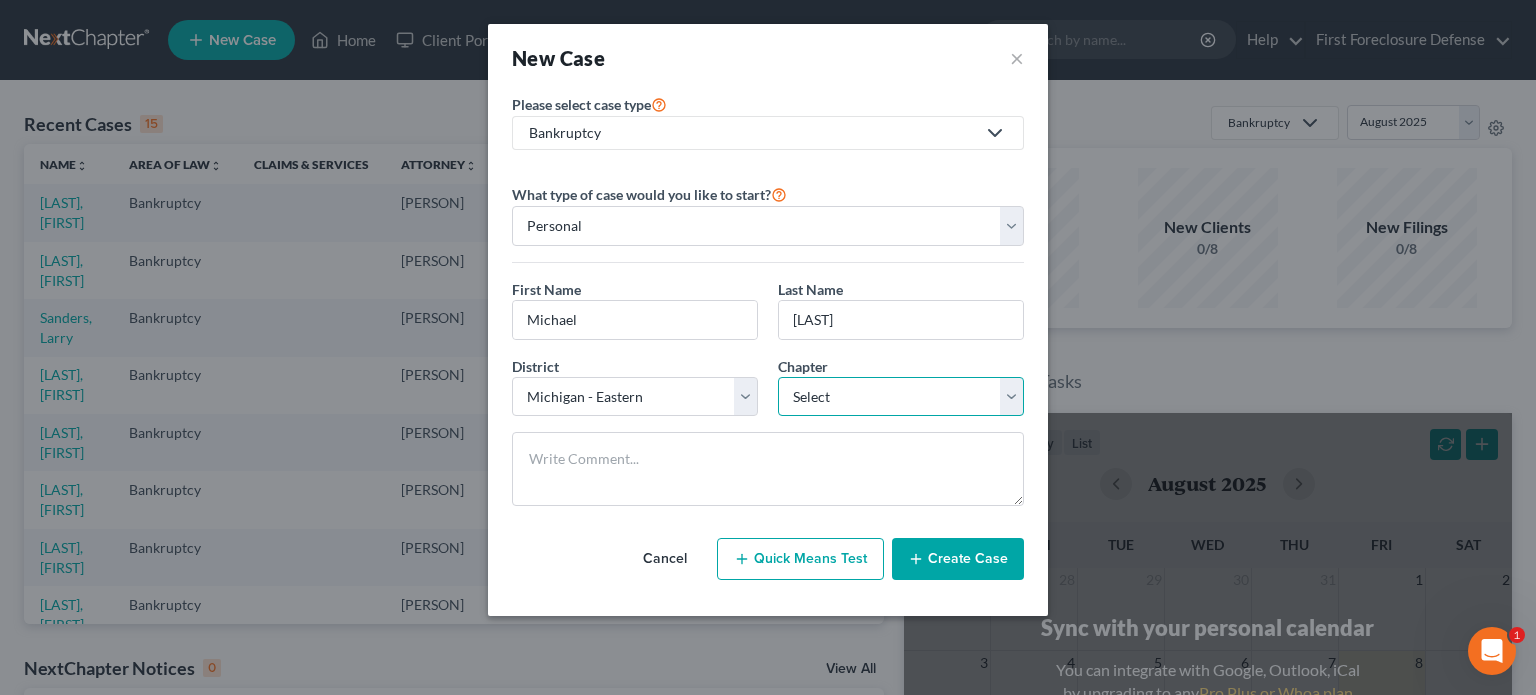 click on "Select 7 11 12 13" at bounding box center (901, 397) 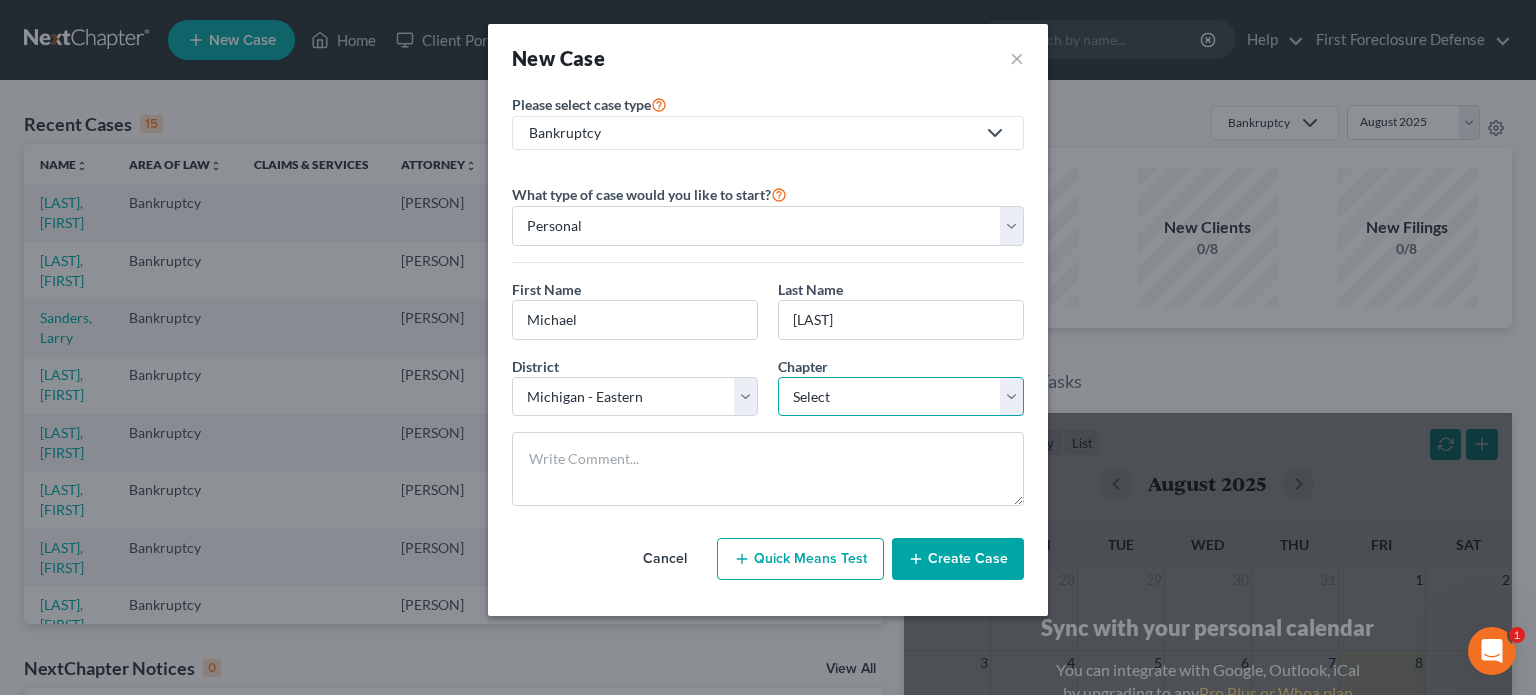 select on "3" 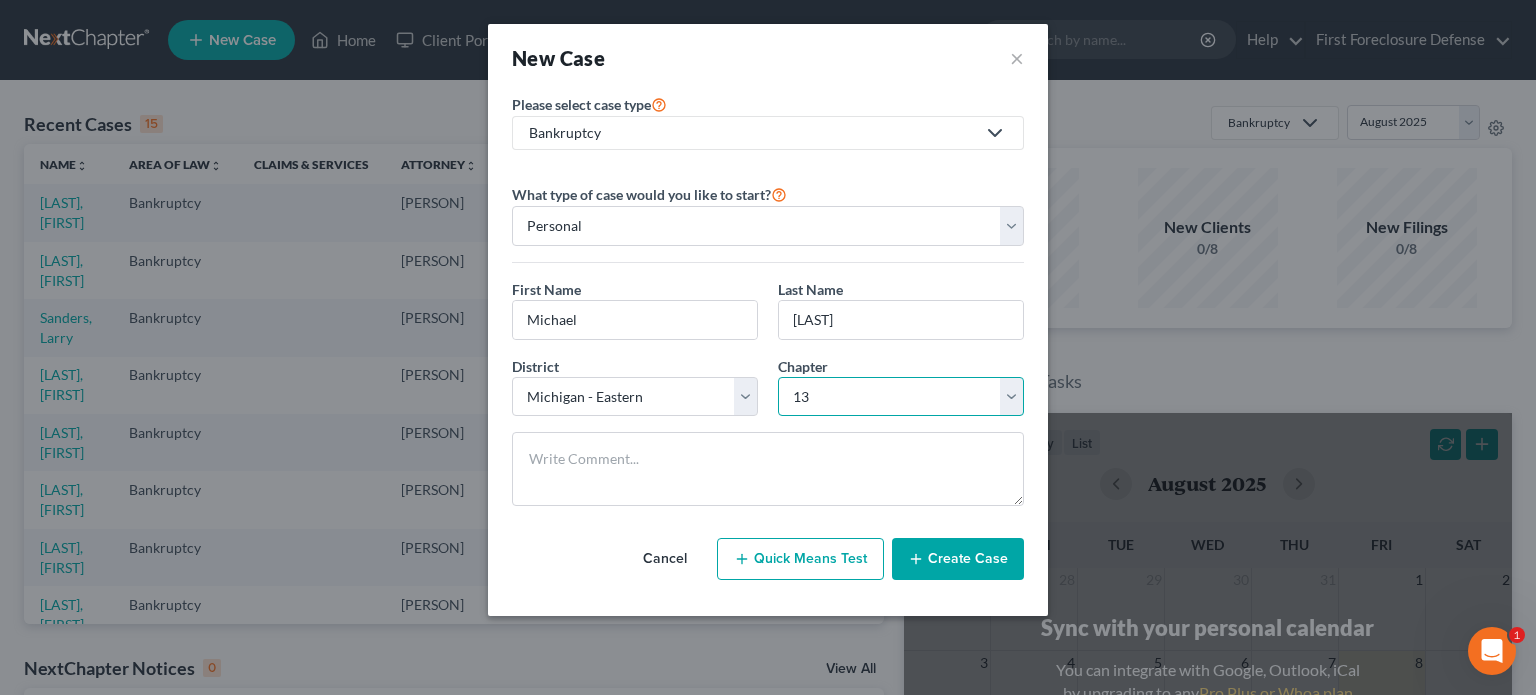 click on "Select 7 11 12 13" at bounding box center (901, 397) 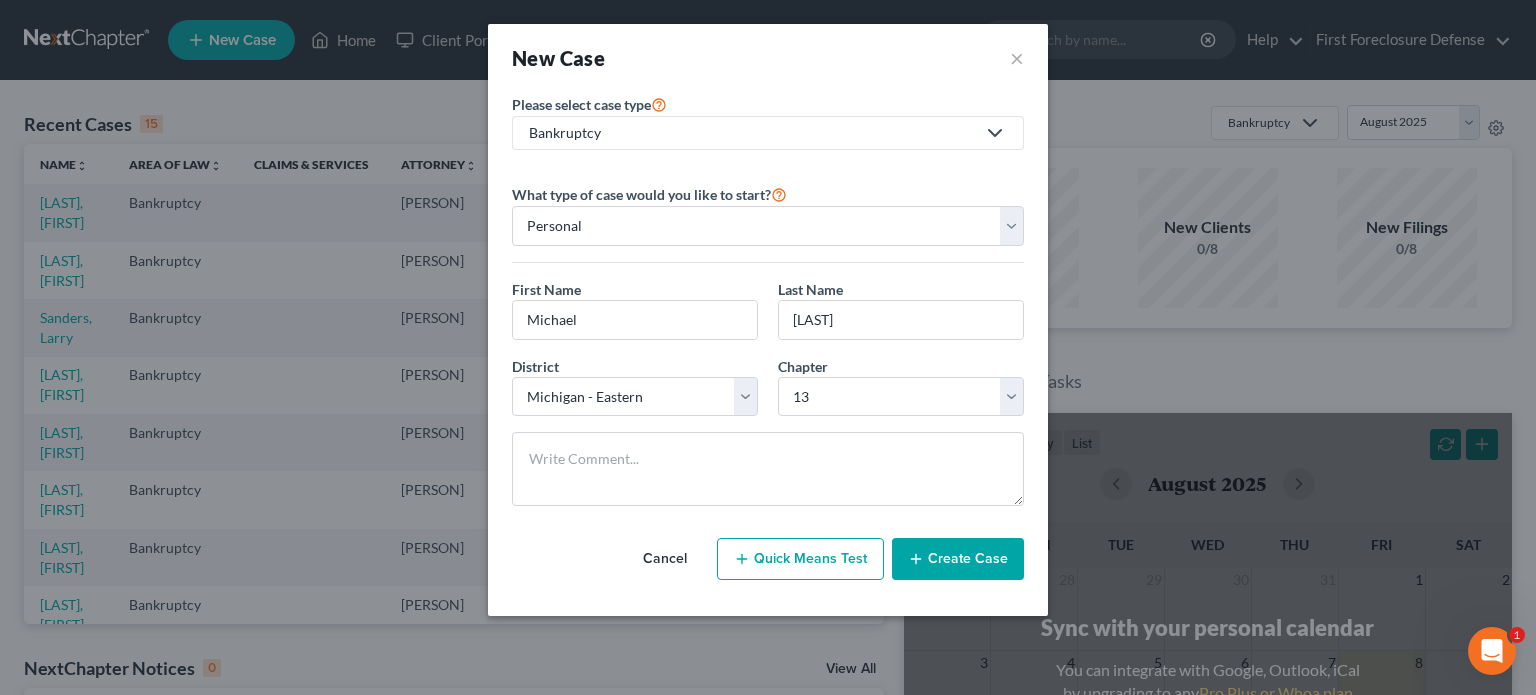 click on "Create Case" at bounding box center (958, 559) 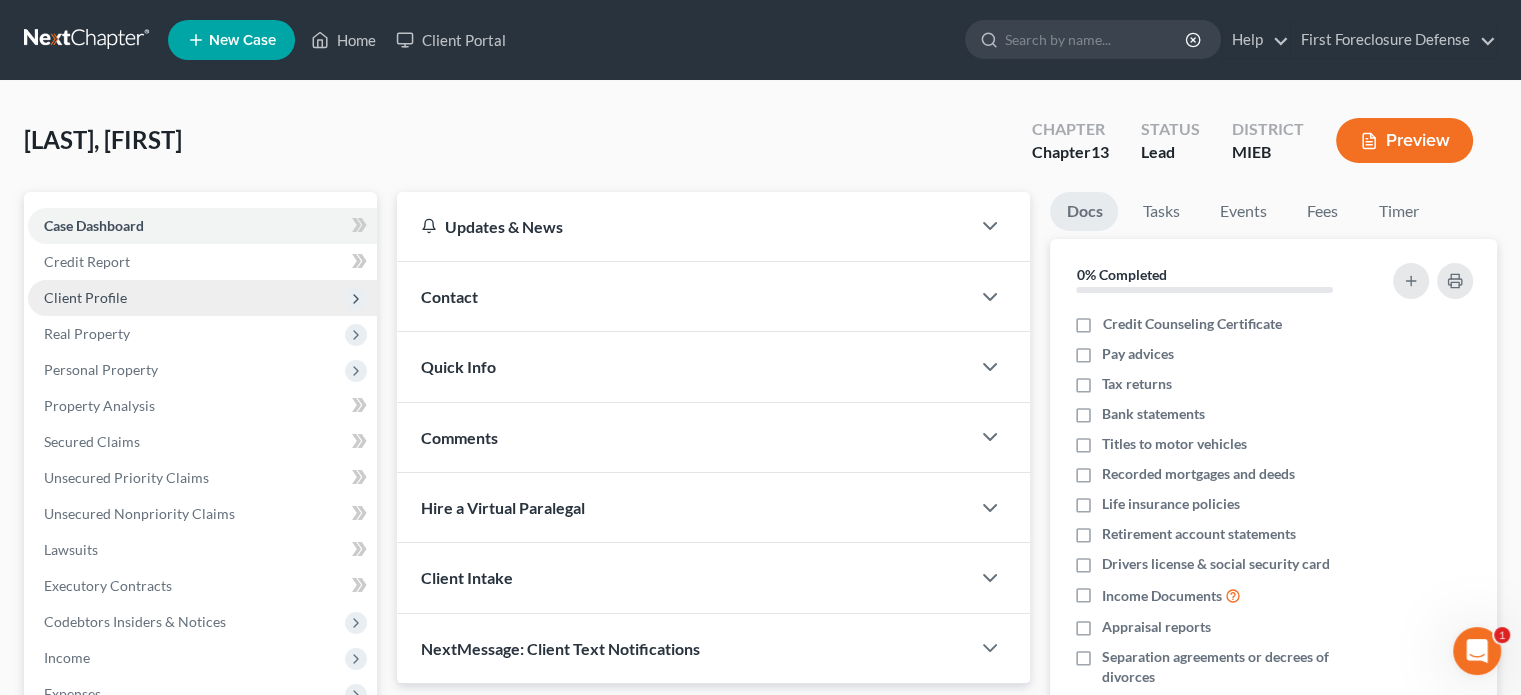 click on "Client Profile" at bounding box center (85, 297) 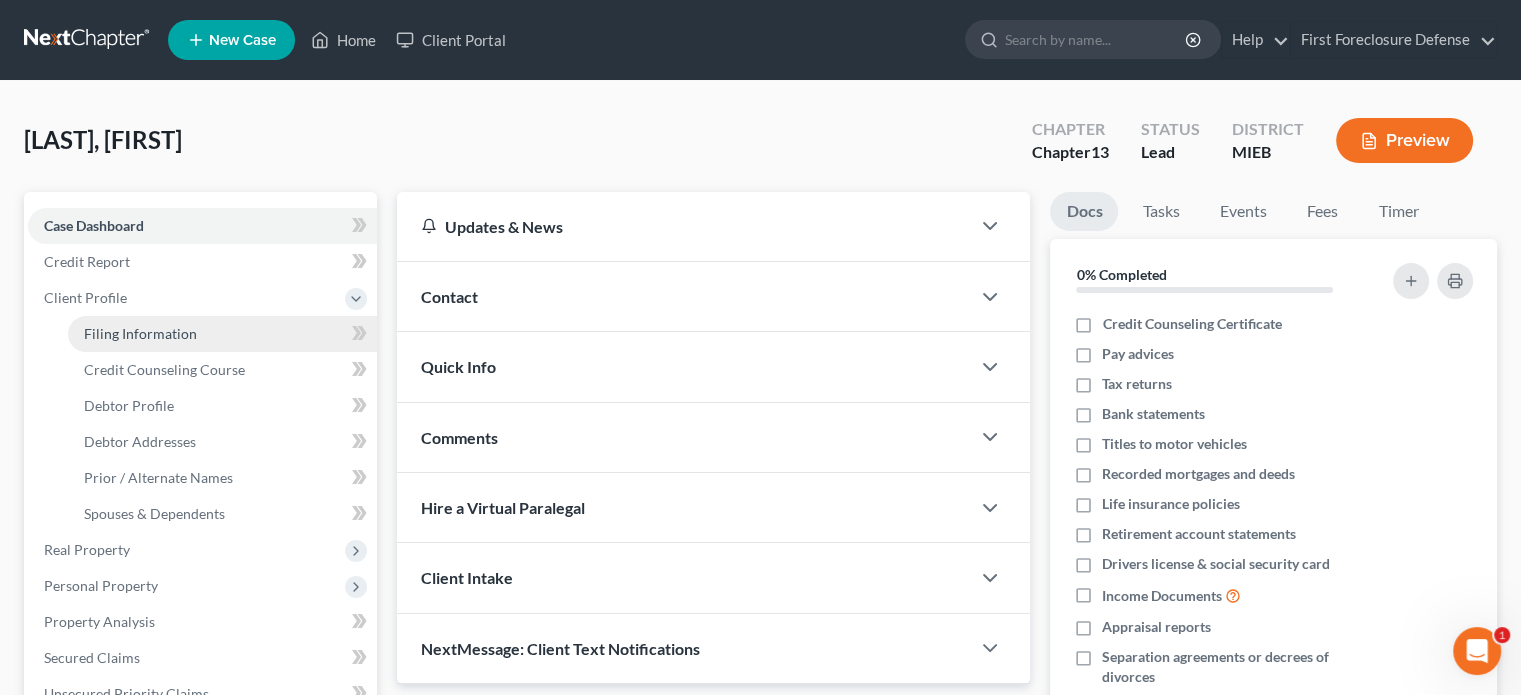 click on "Filing Information" at bounding box center [140, 333] 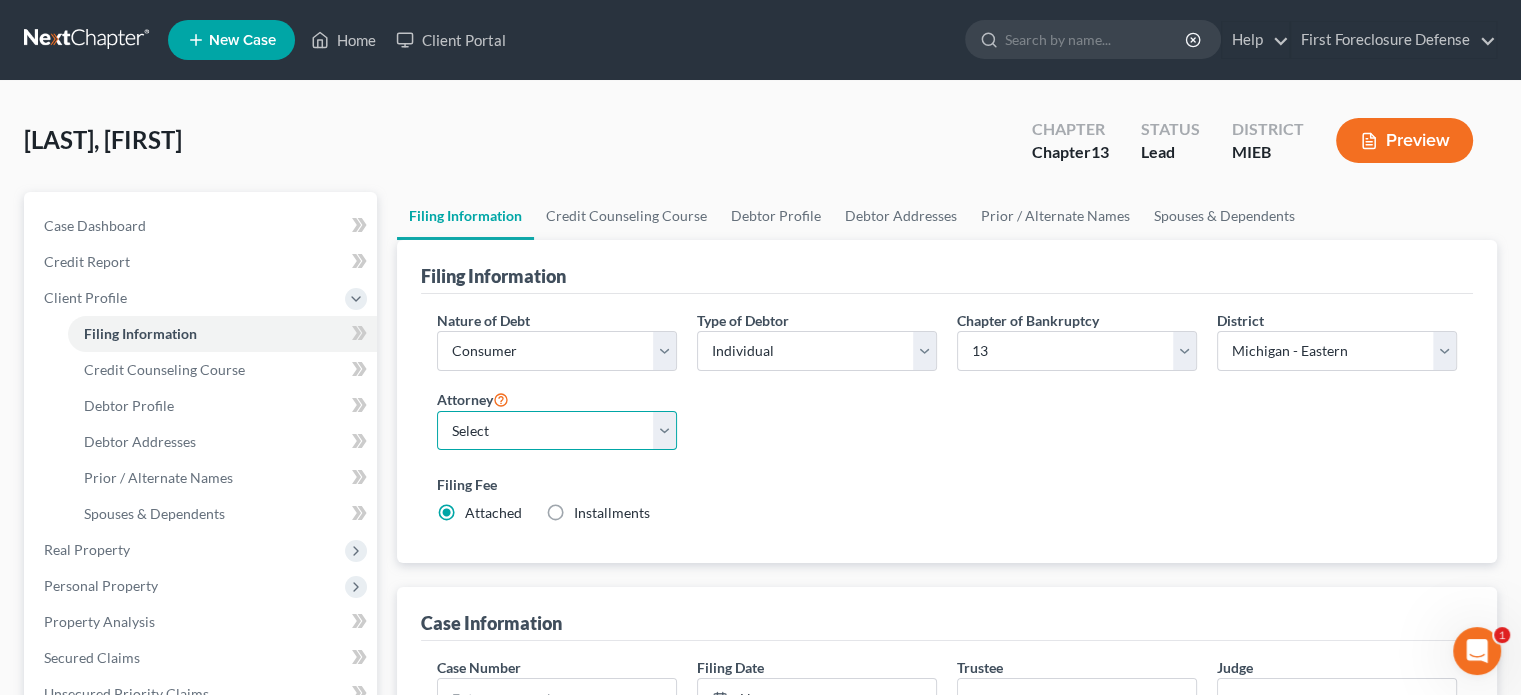 drag, startPoint x: 656, startPoint y: 431, endPoint x: 657, endPoint y: 446, distance: 15.033297 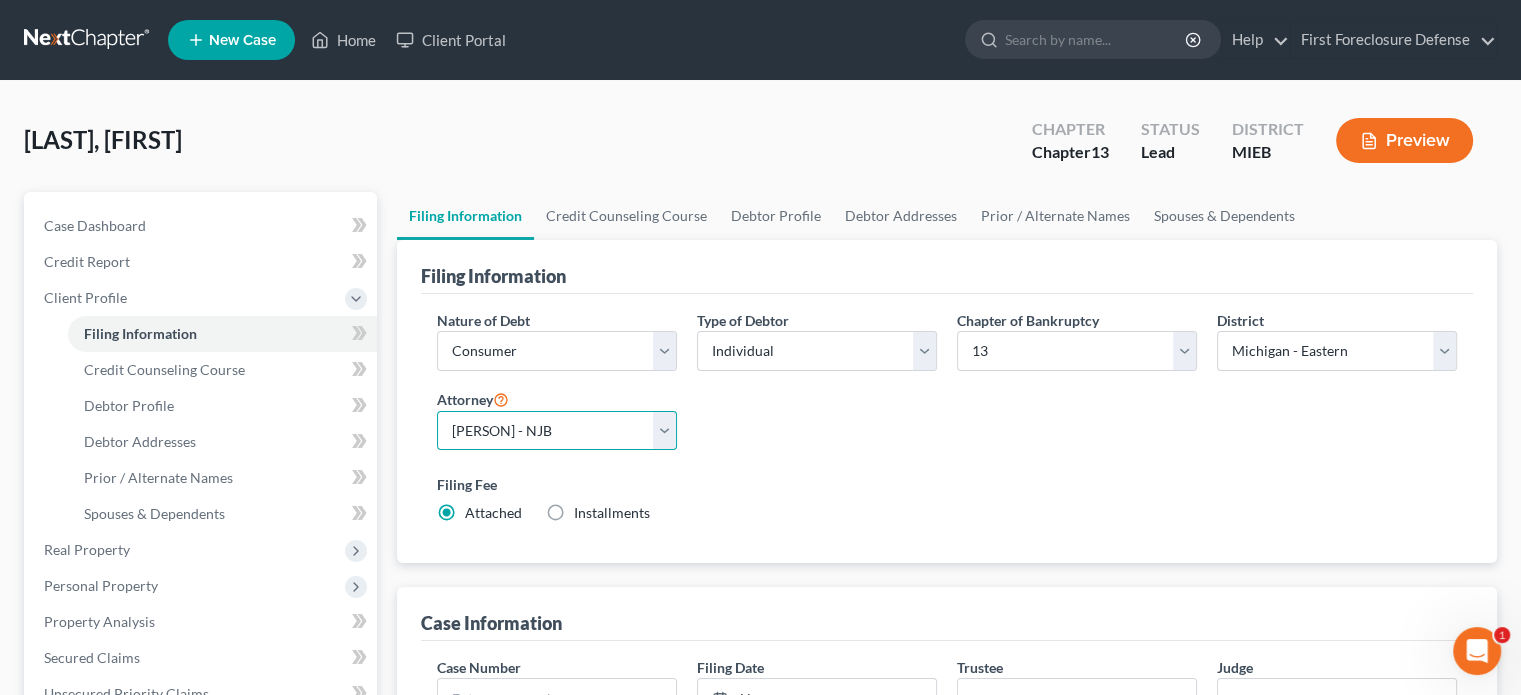 click on "Select [PERSON] - NJB [PERSON] - NJB" at bounding box center (557, 431) 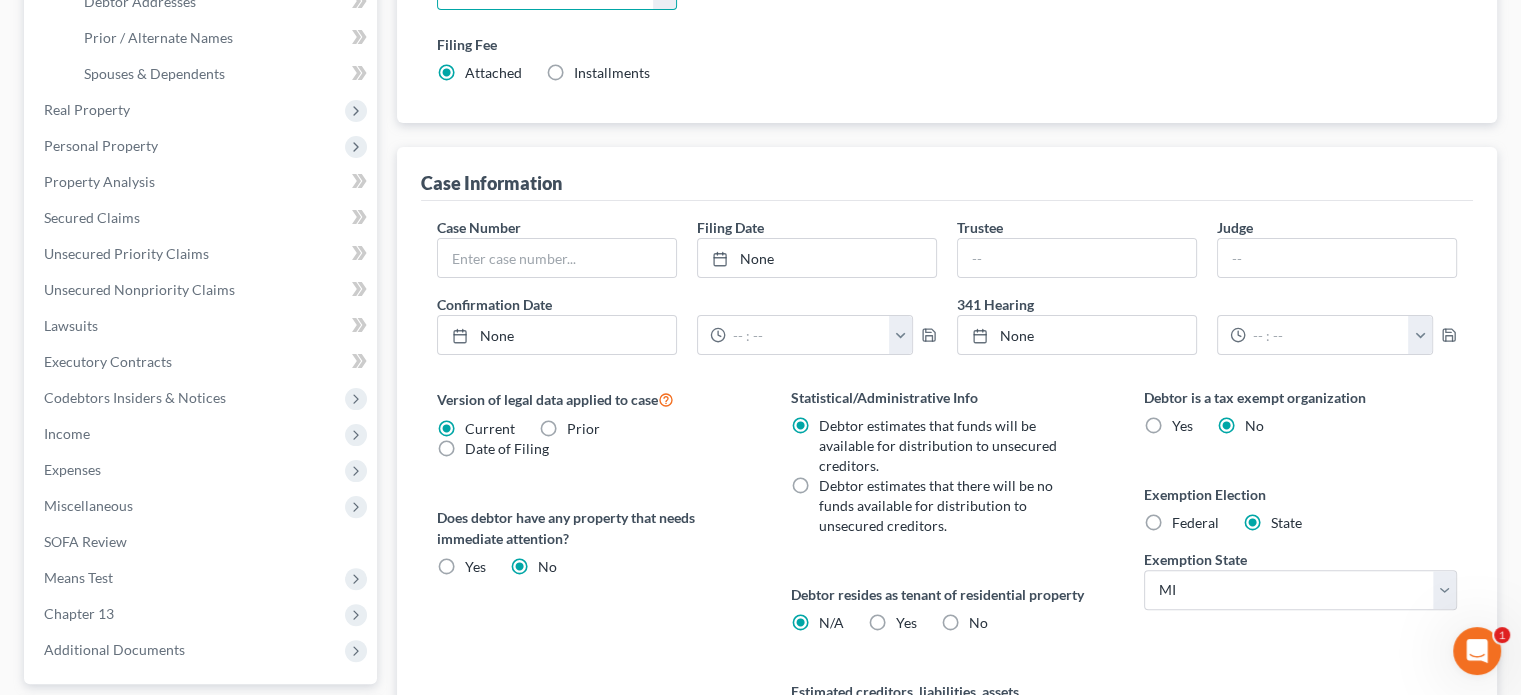 scroll, scrollTop: 500, scrollLeft: 0, axis: vertical 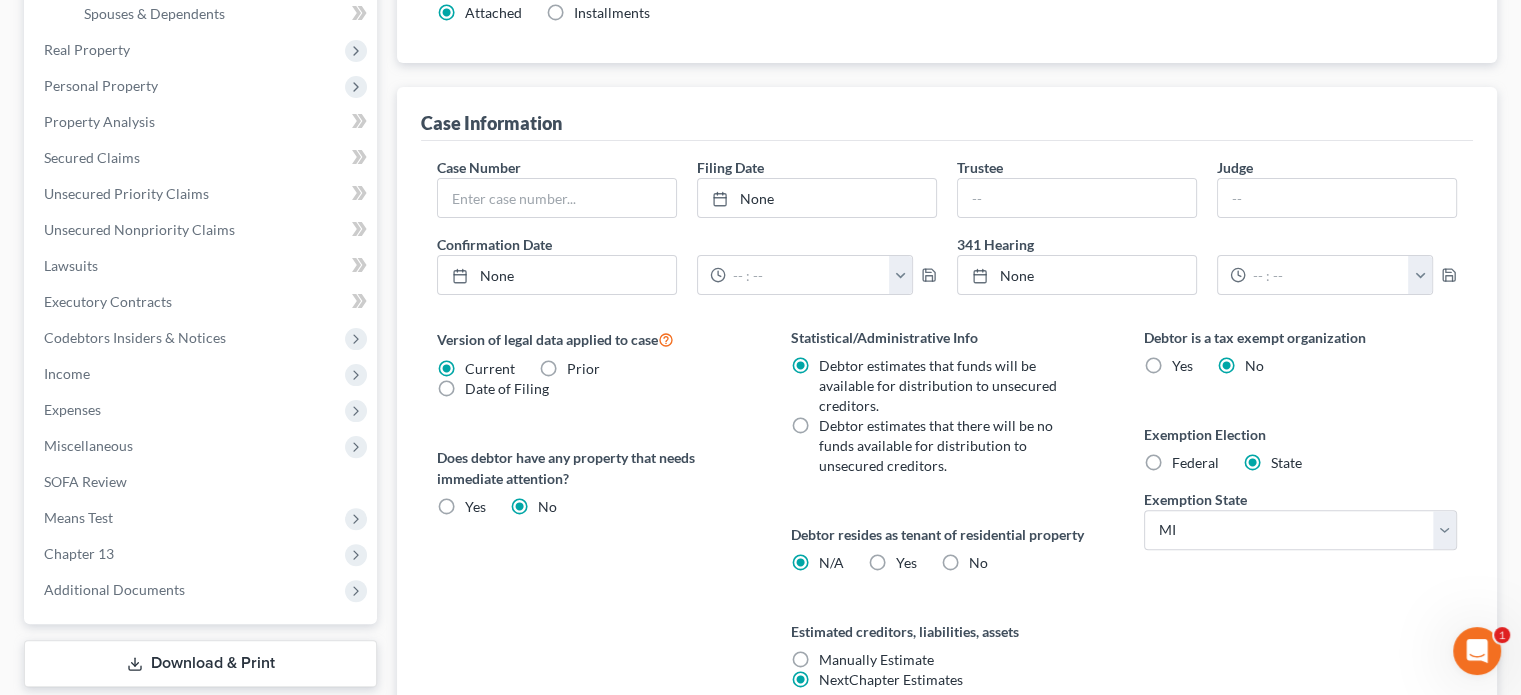 click on "Federal" at bounding box center (1195, 463) 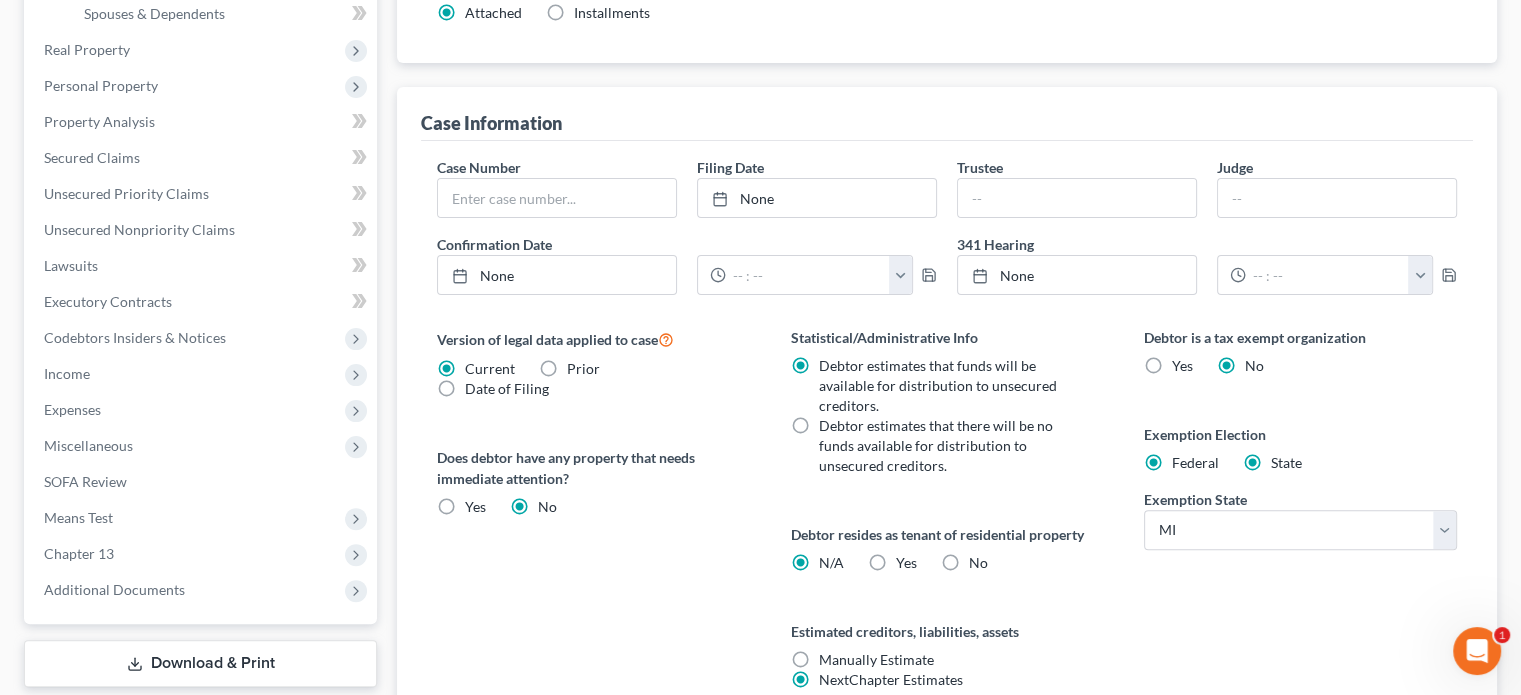 radio on "false" 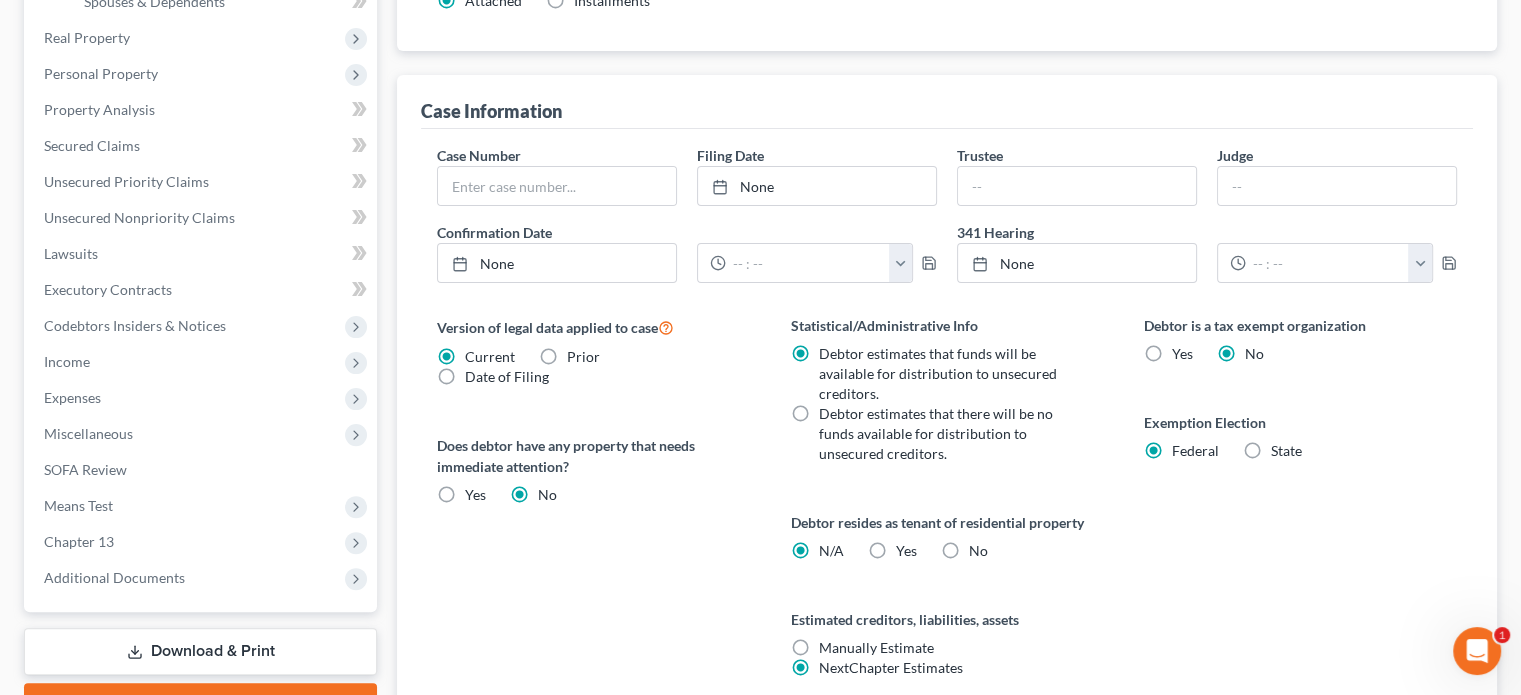 scroll, scrollTop: 680, scrollLeft: 0, axis: vertical 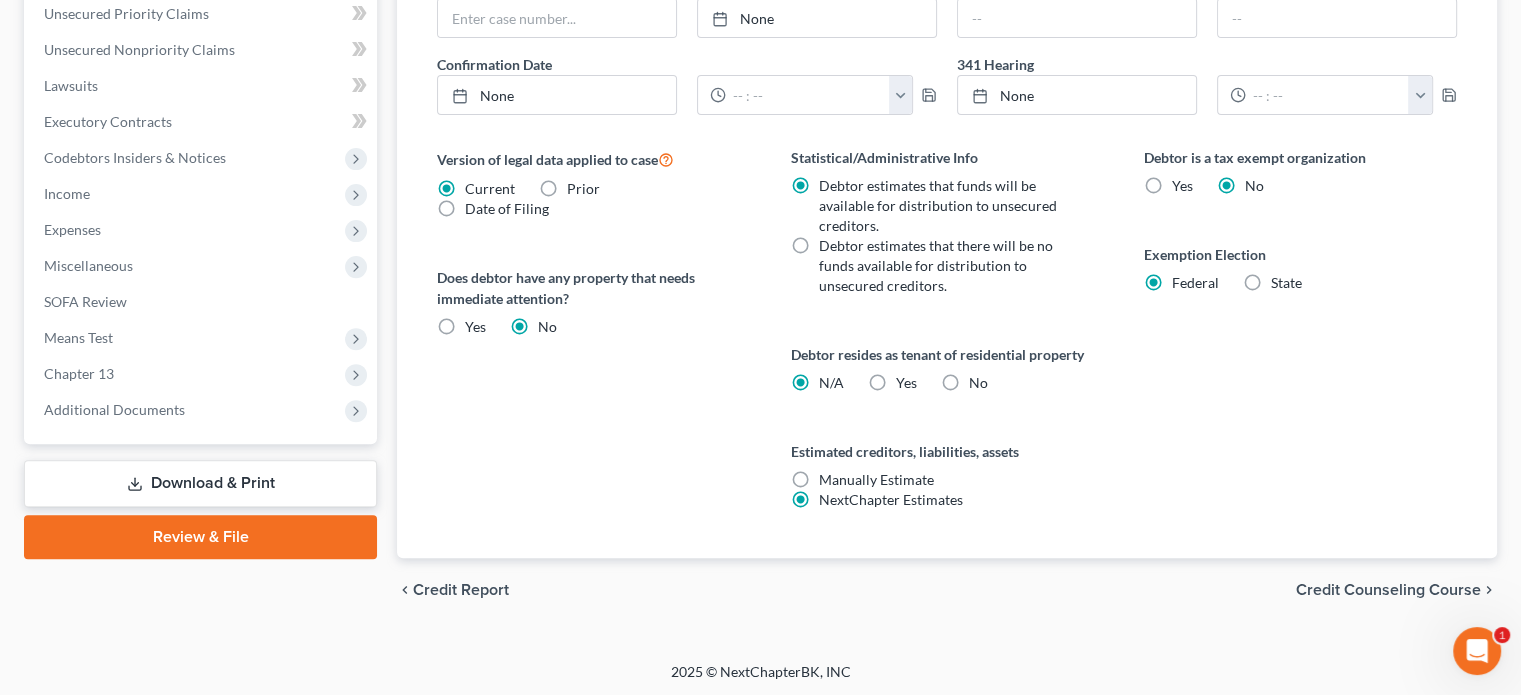 click on "Credit Counseling Course" at bounding box center [1388, 590] 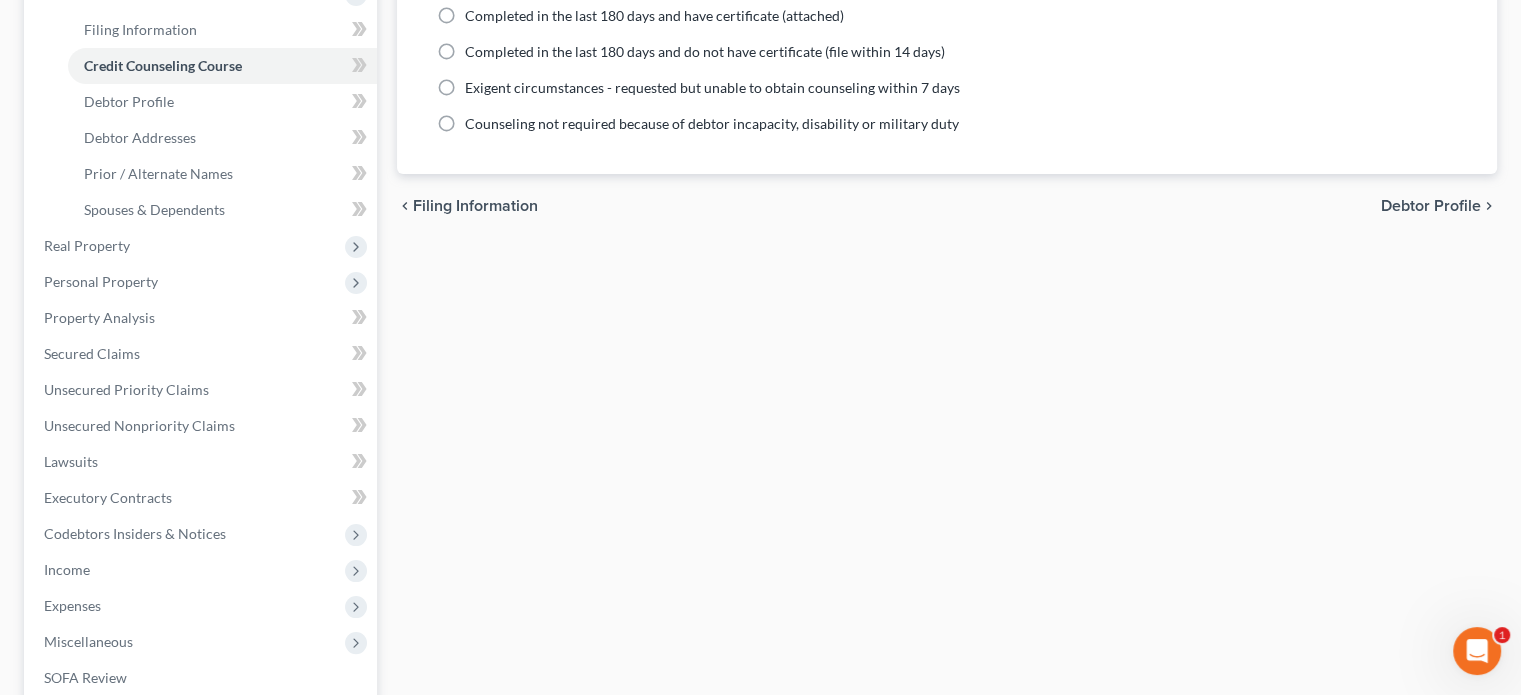 scroll, scrollTop: 0, scrollLeft: 0, axis: both 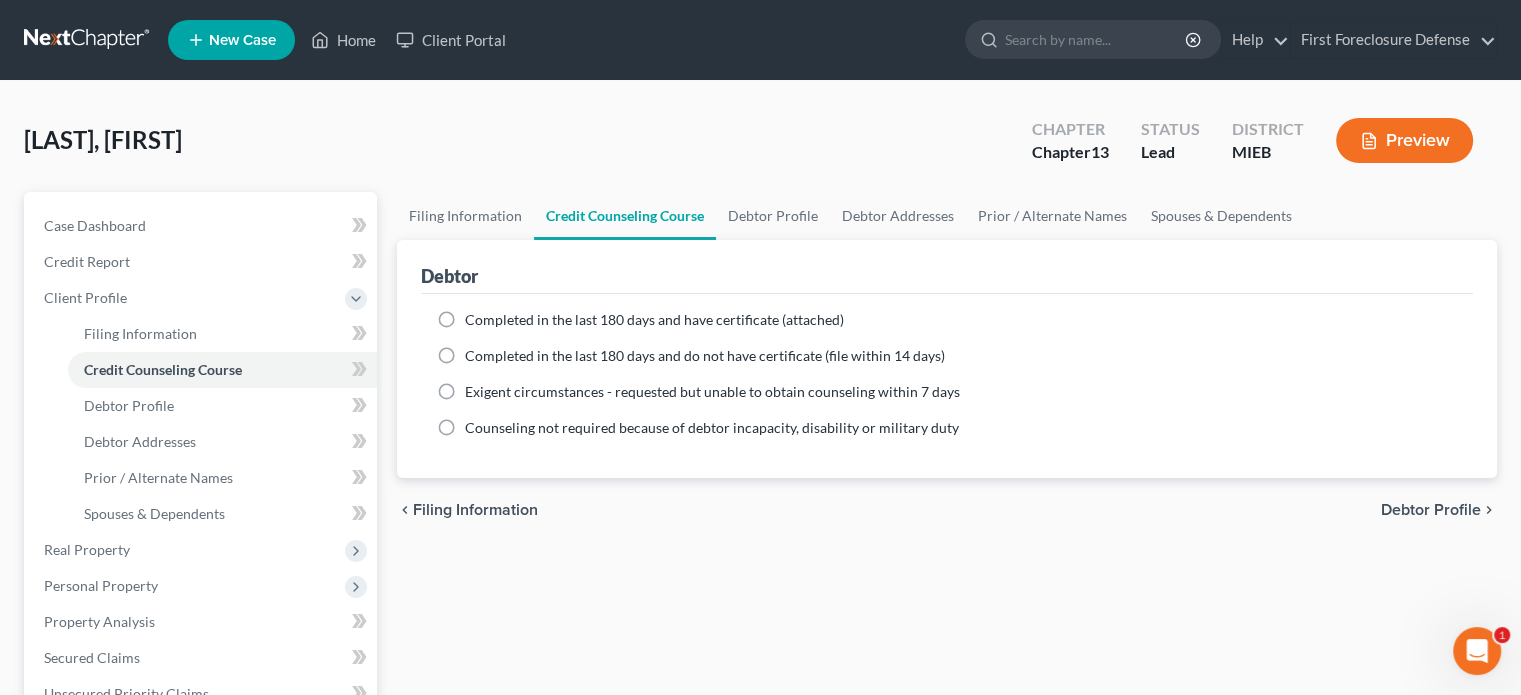 click on "Debtor Profile" at bounding box center (1431, 510) 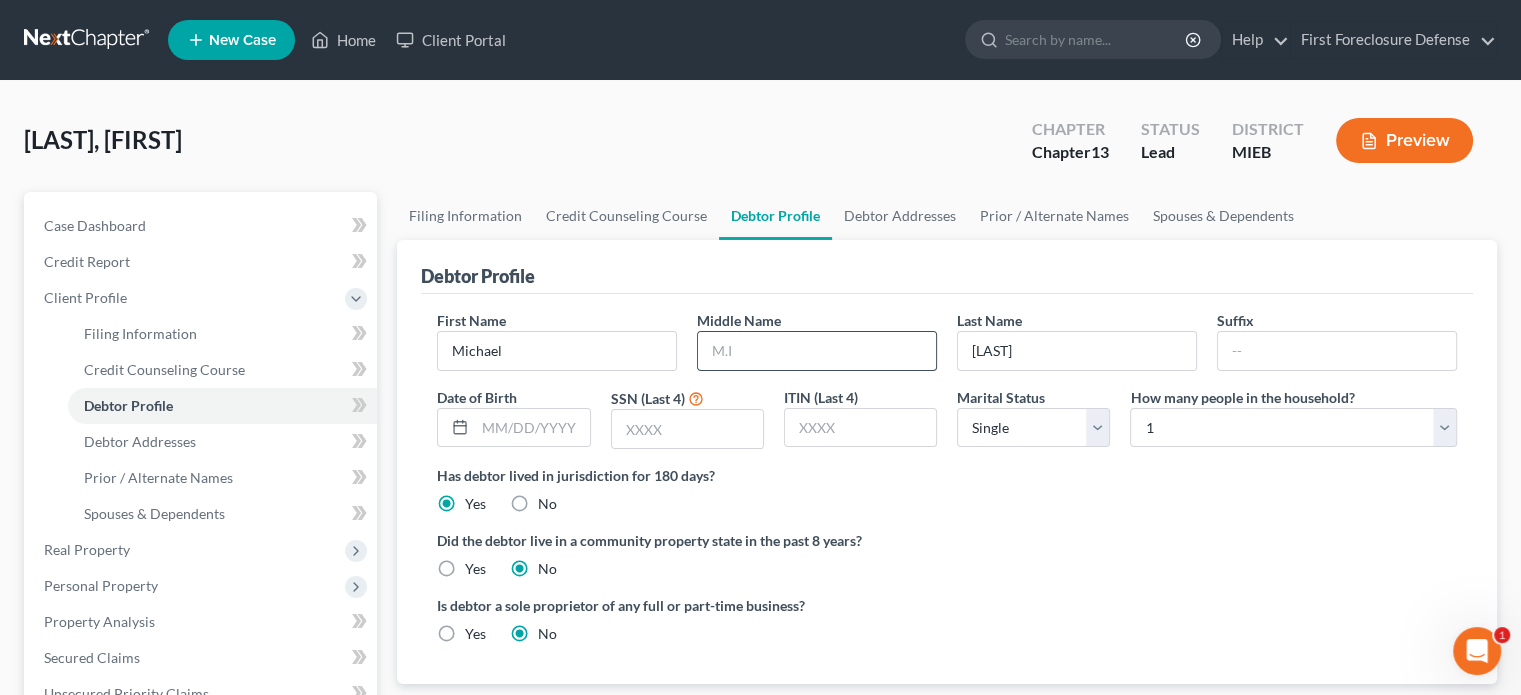 click at bounding box center (817, 351) 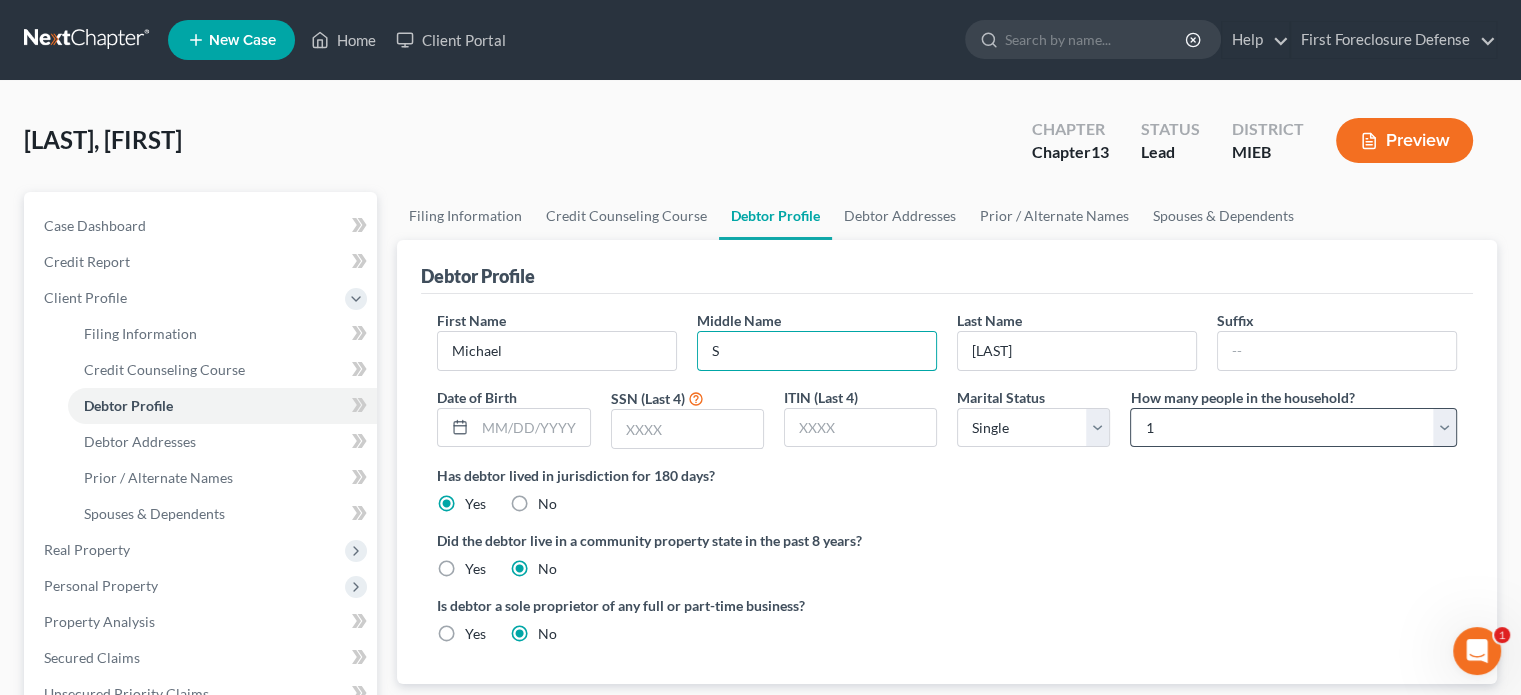 type on "S" 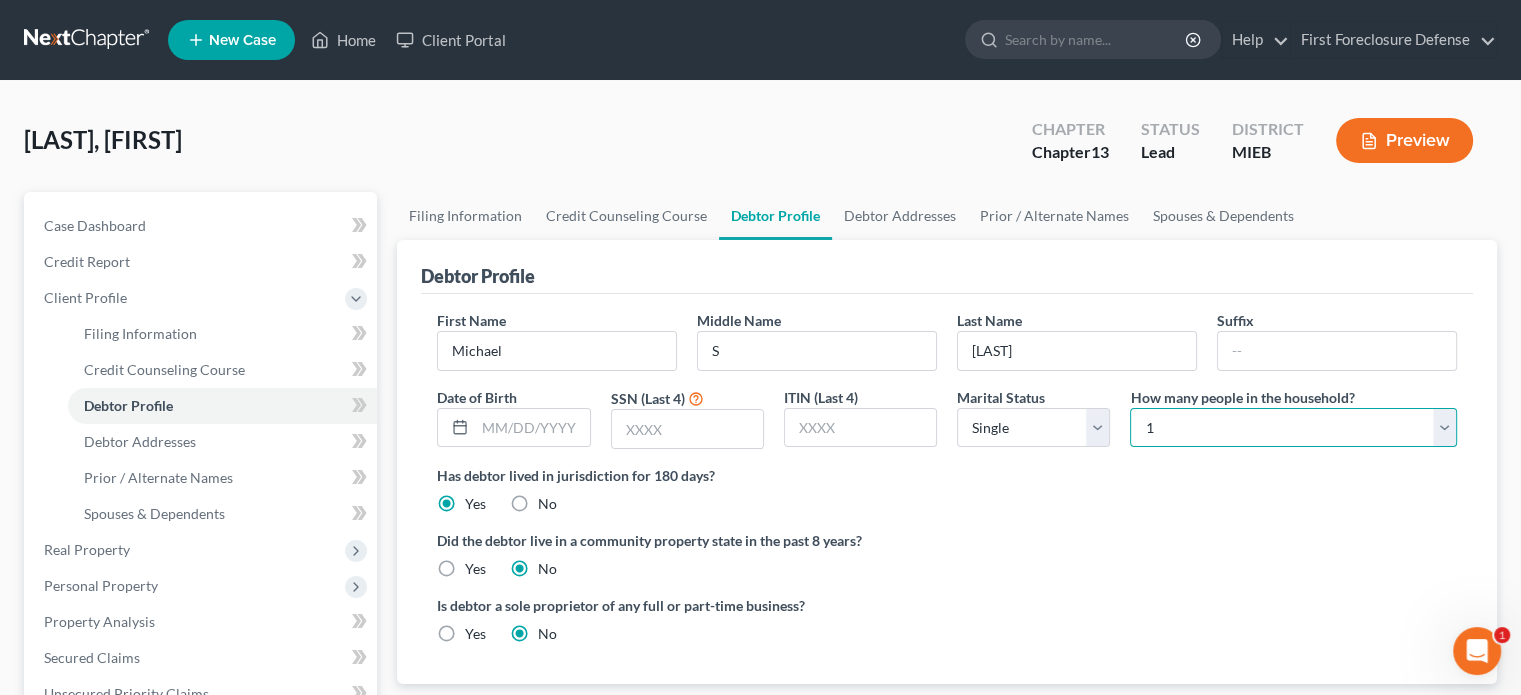 click on "Select 1 2 3 4 5 6 7 8 9 10 11 12 13 14 15 16 17 18 19 20" at bounding box center (1293, 428) 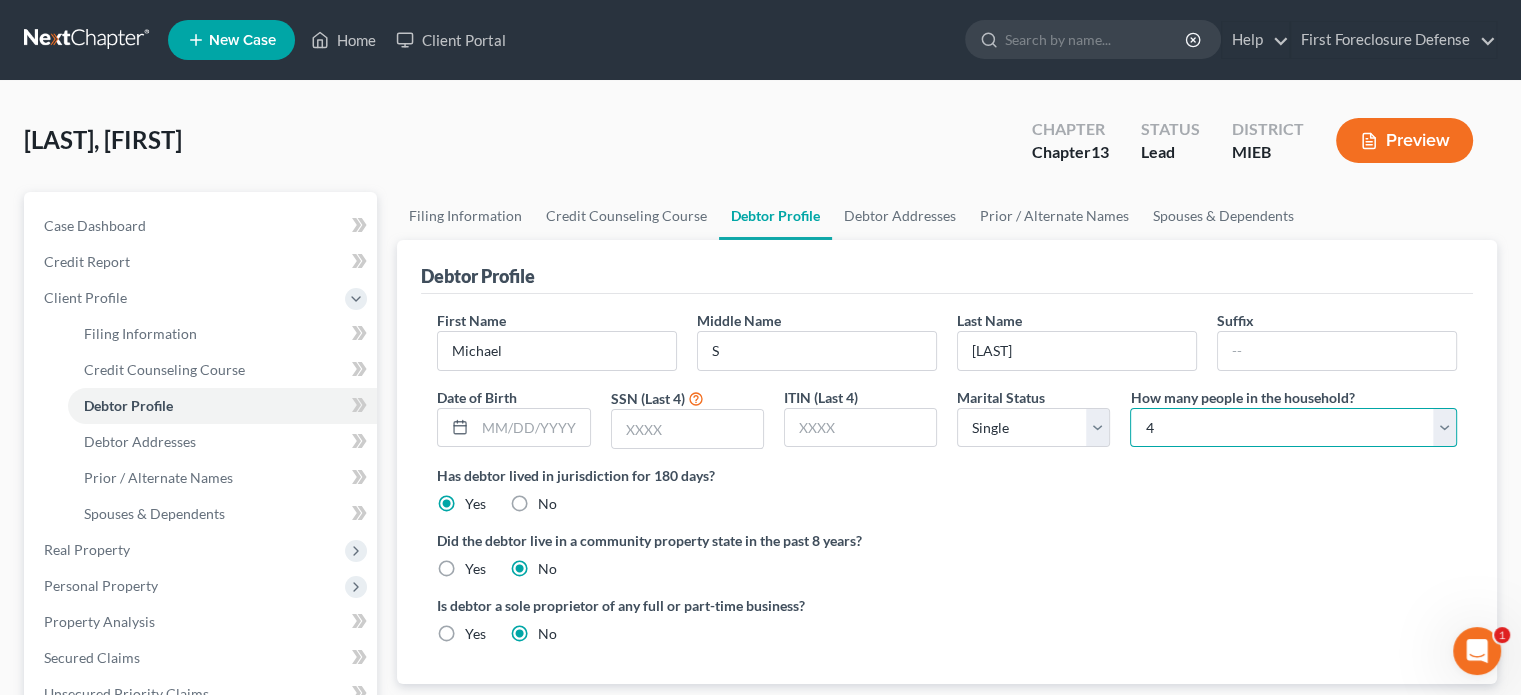 click on "Select 1 2 3 4 5 6 7 8 9 10 11 12 13 14 15 16 17 18 19 20" at bounding box center [1293, 428] 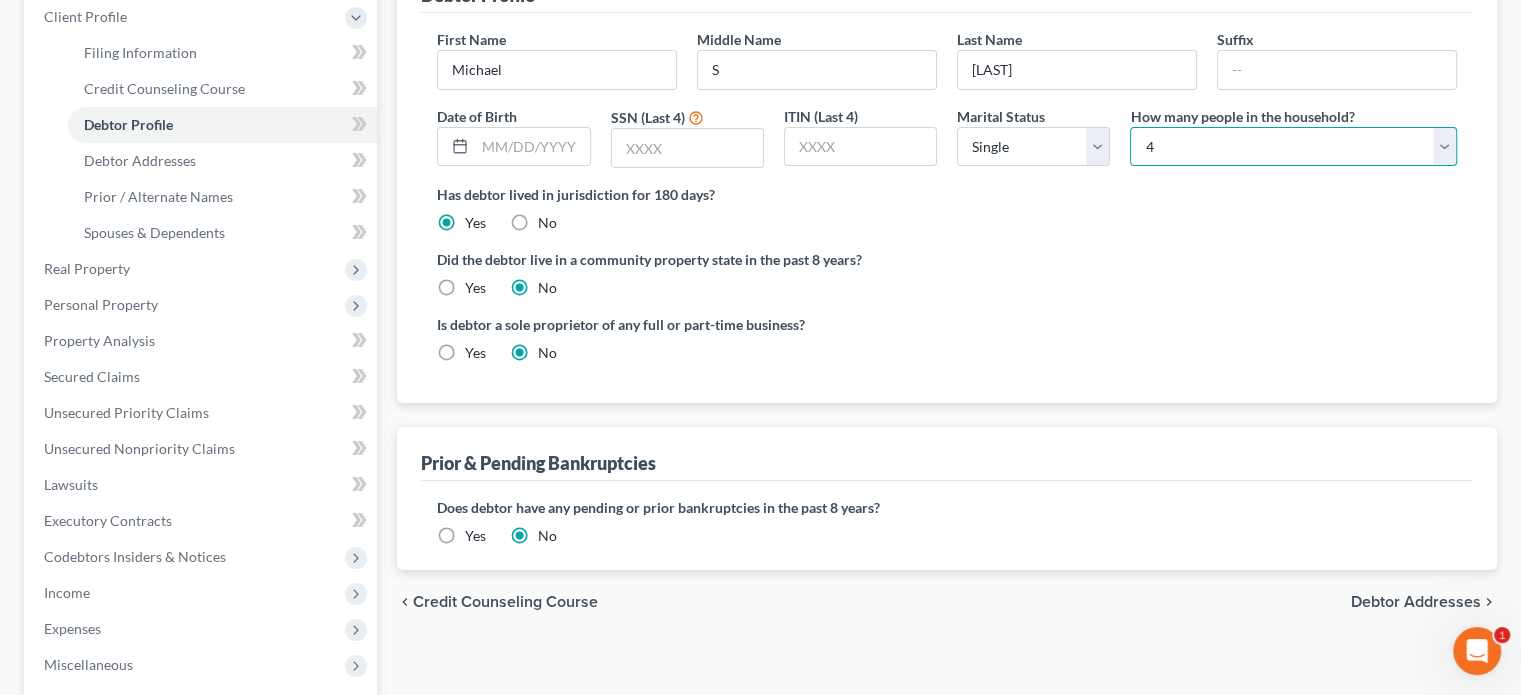 scroll, scrollTop: 400, scrollLeft: 0, axis: vertical 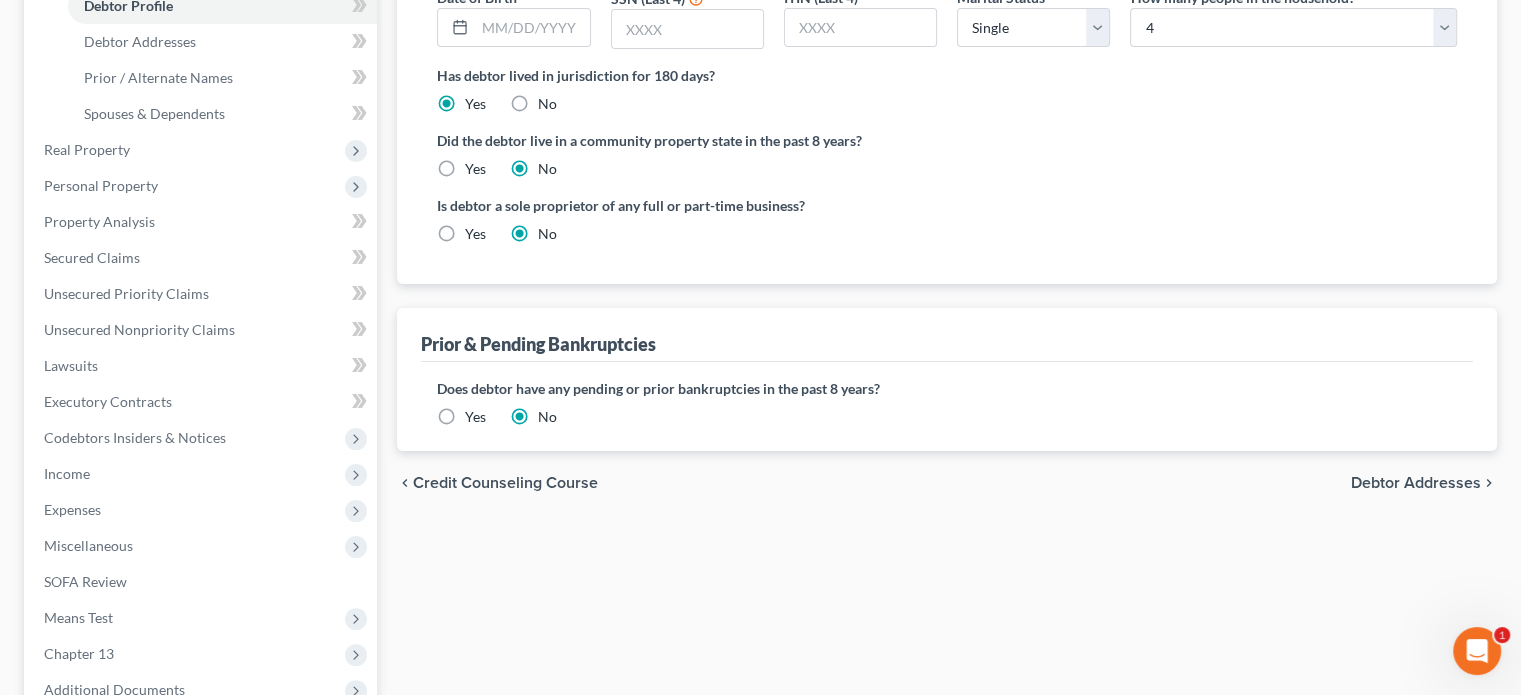 click on "Debtor Addresses" at bounding box center [1416, 483] 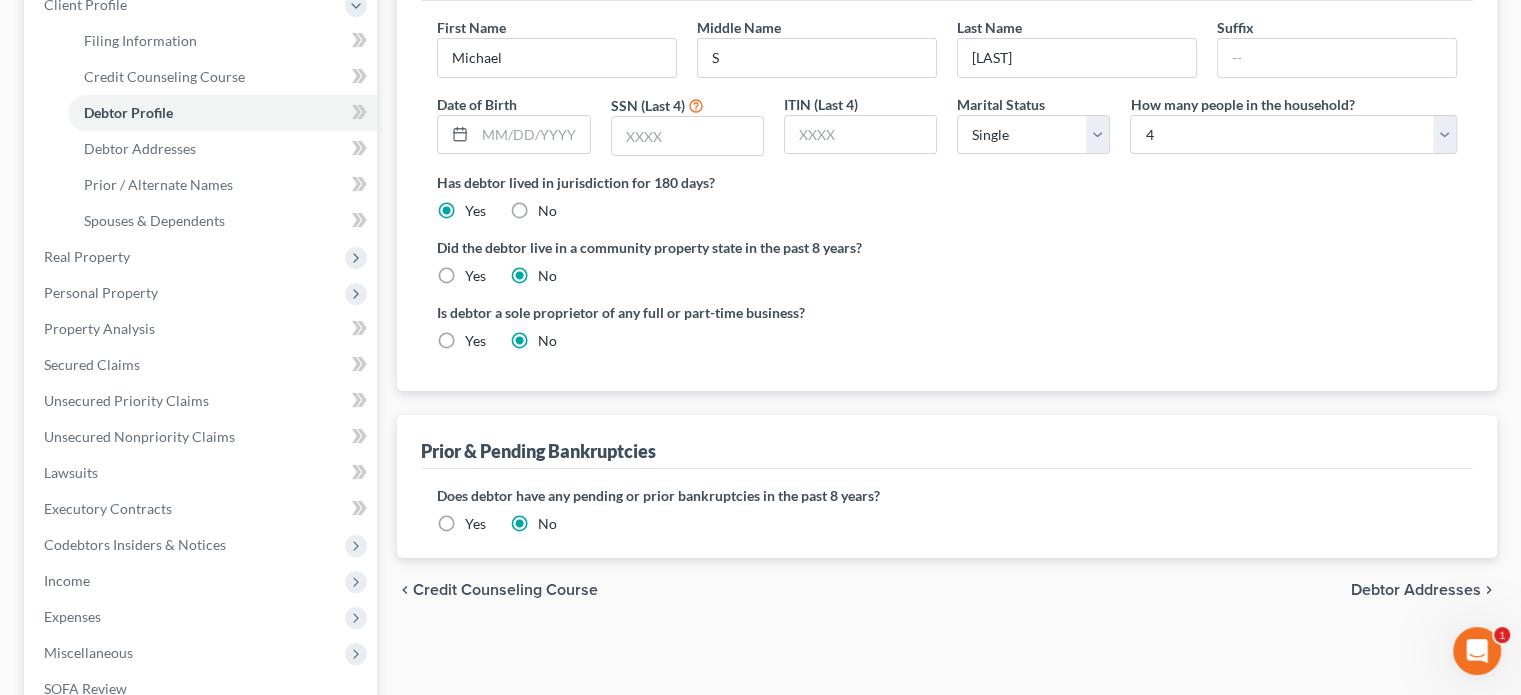 select on "0" 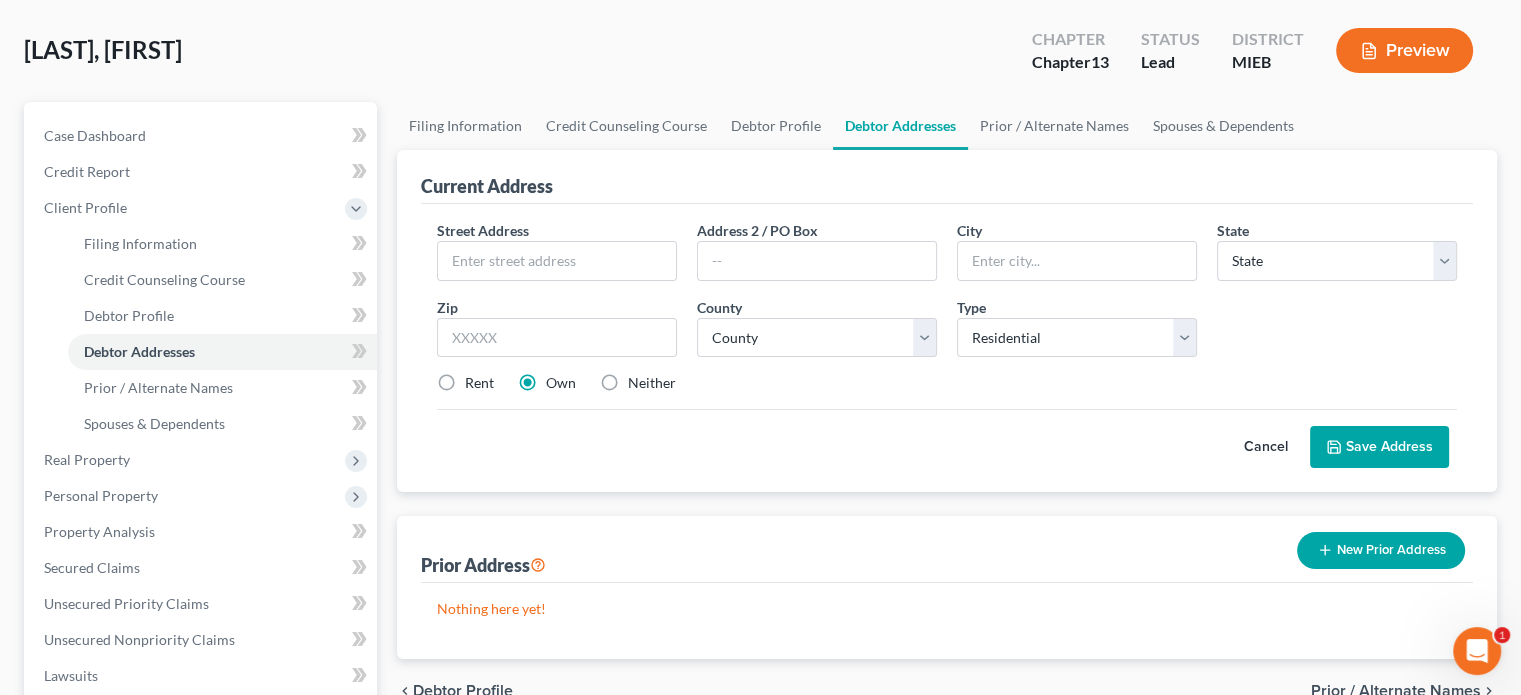 scroll, scrollTop: 0, scrollLeft: 0, axis: both 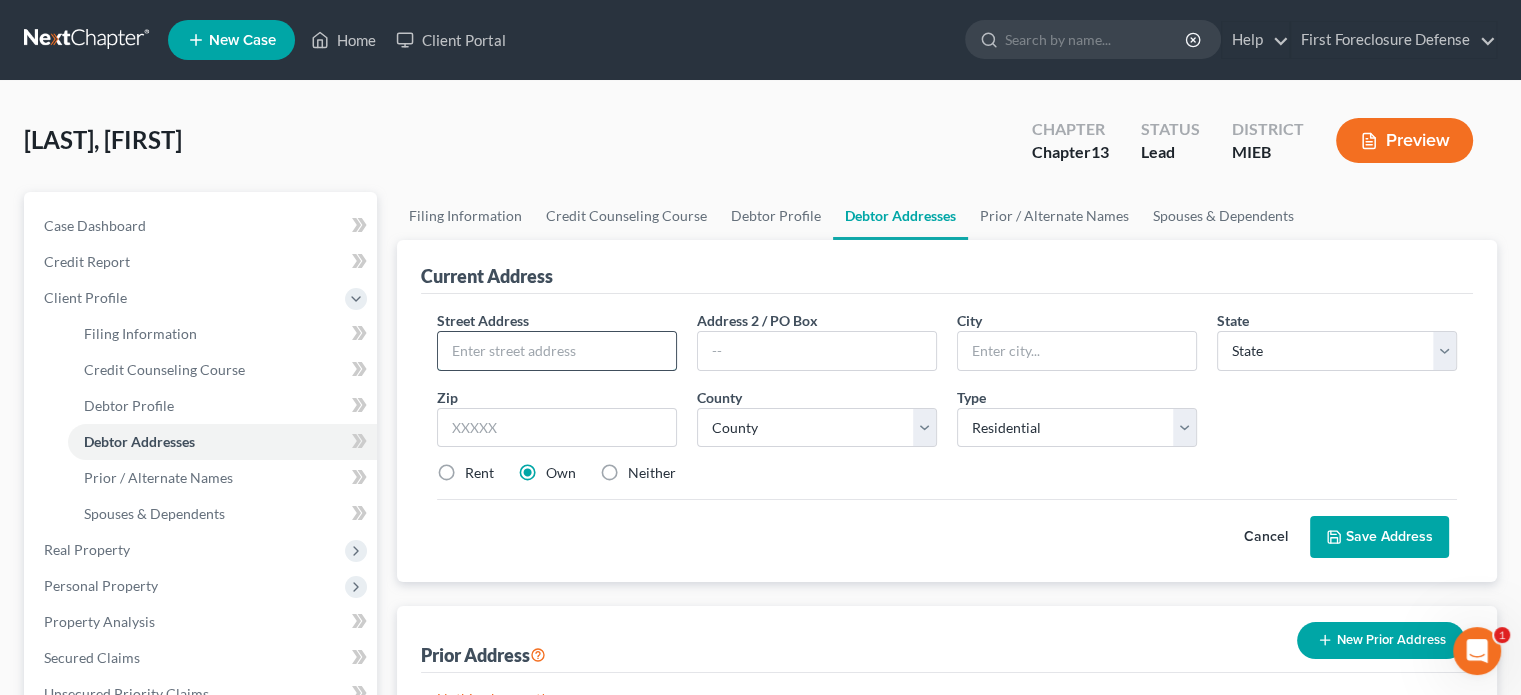click at bounding box center (557, 351) 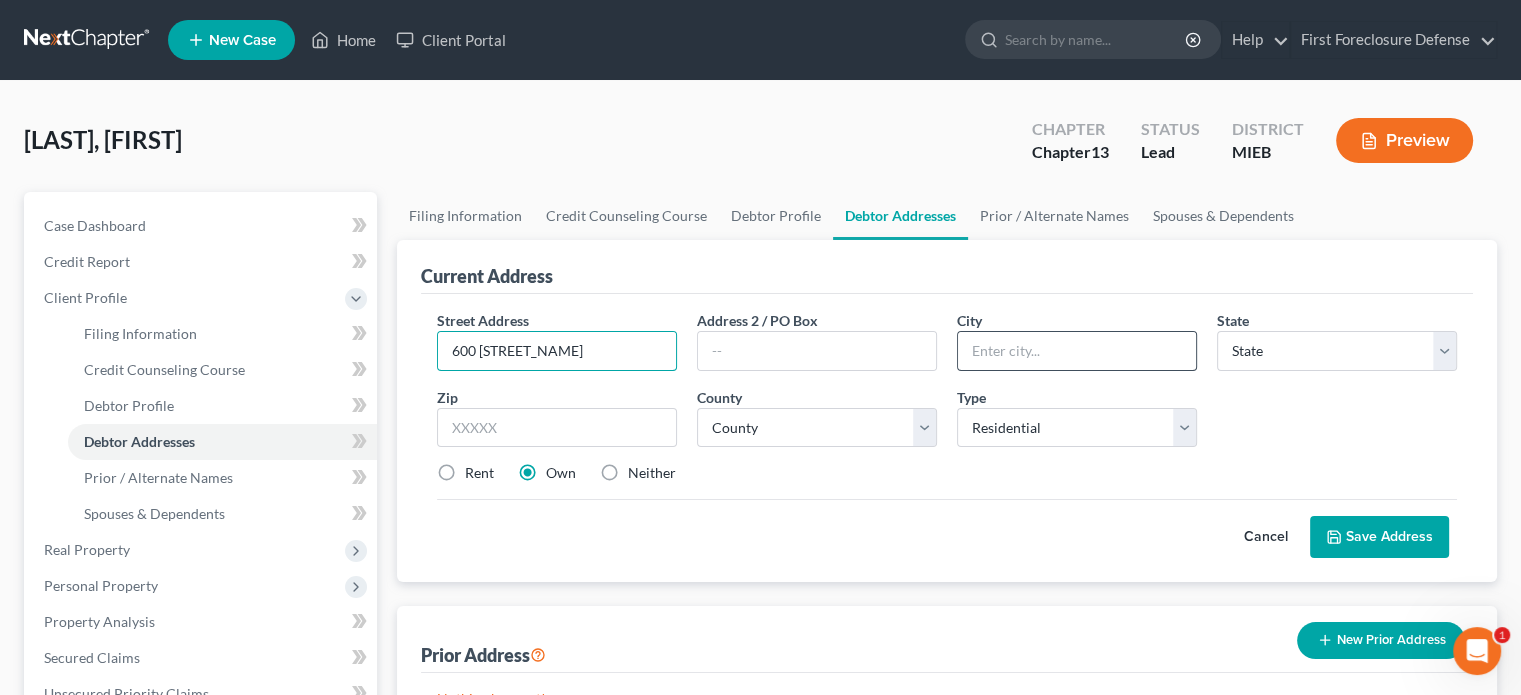 type on "600 [STREET_NAME]" 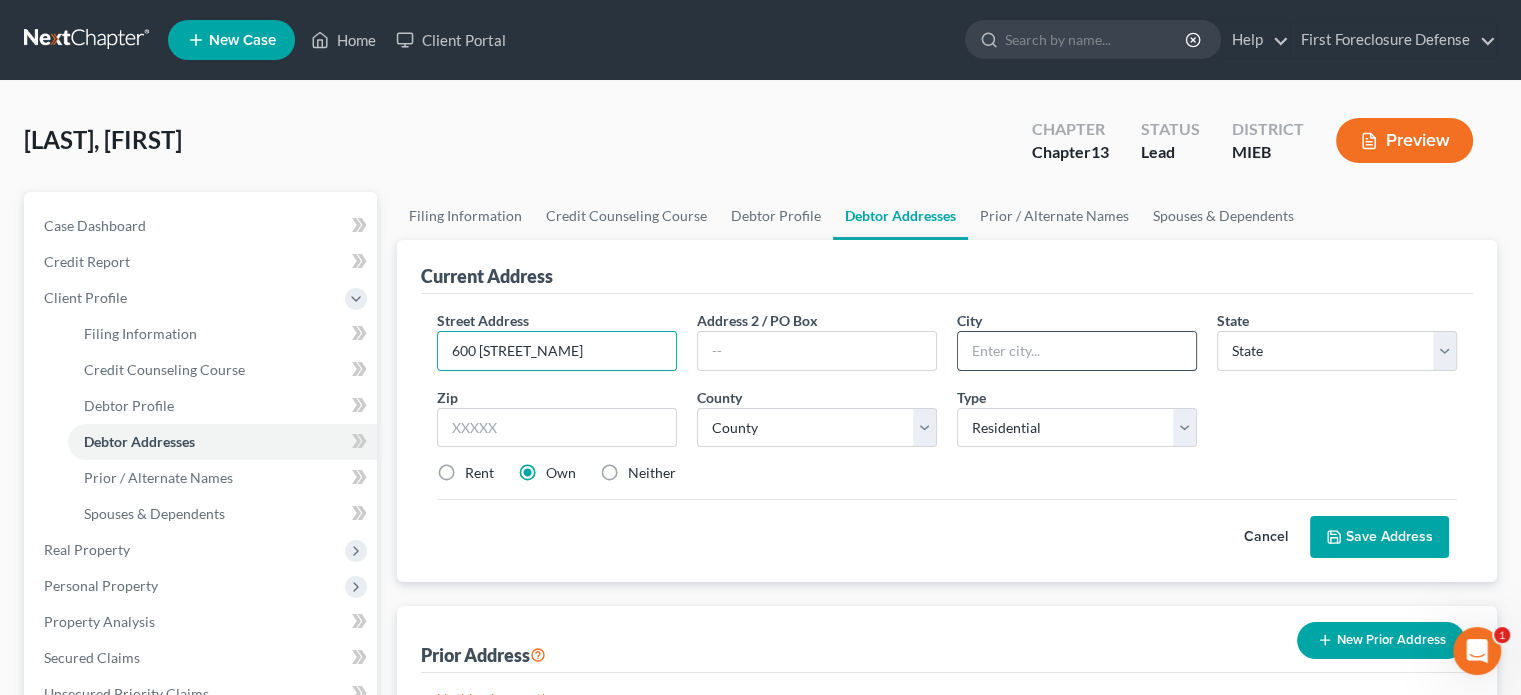 click at bounding box center [1077, 351] 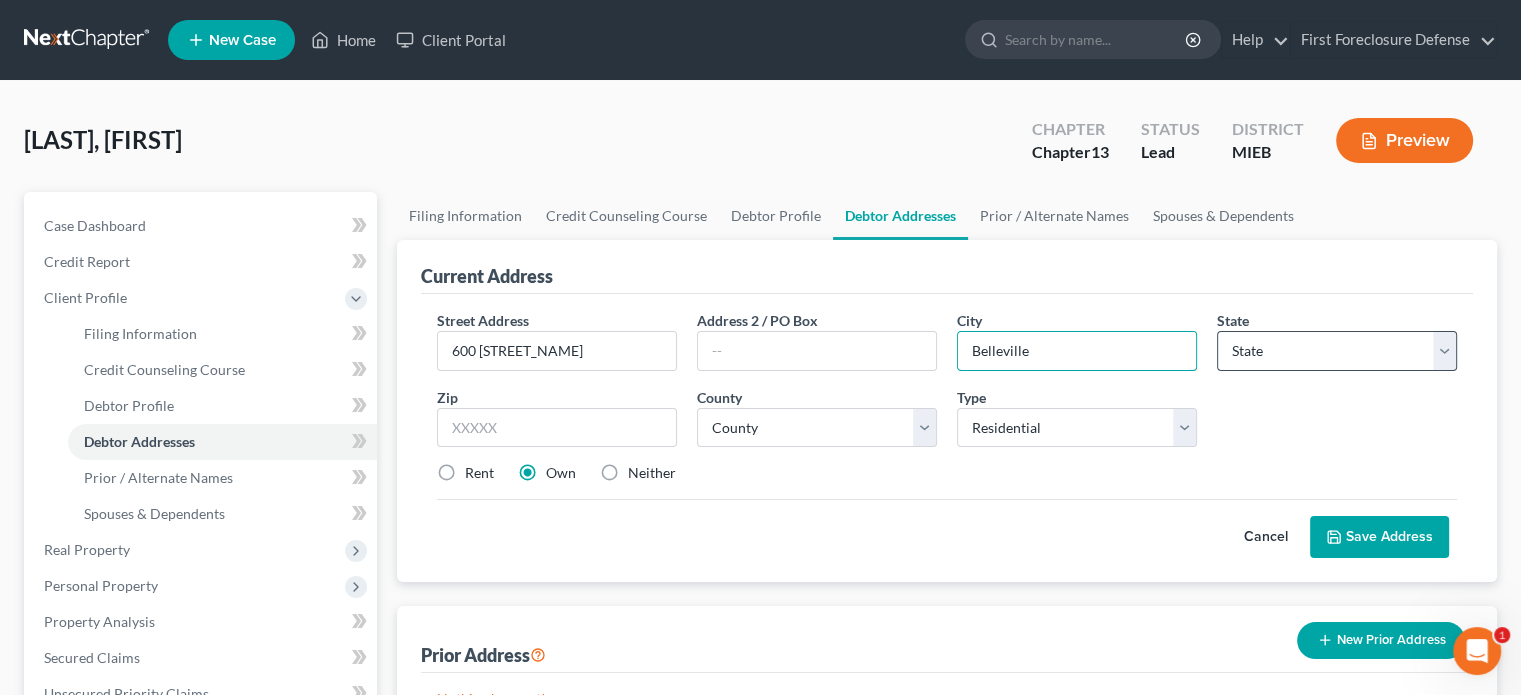 type on "Belleville" 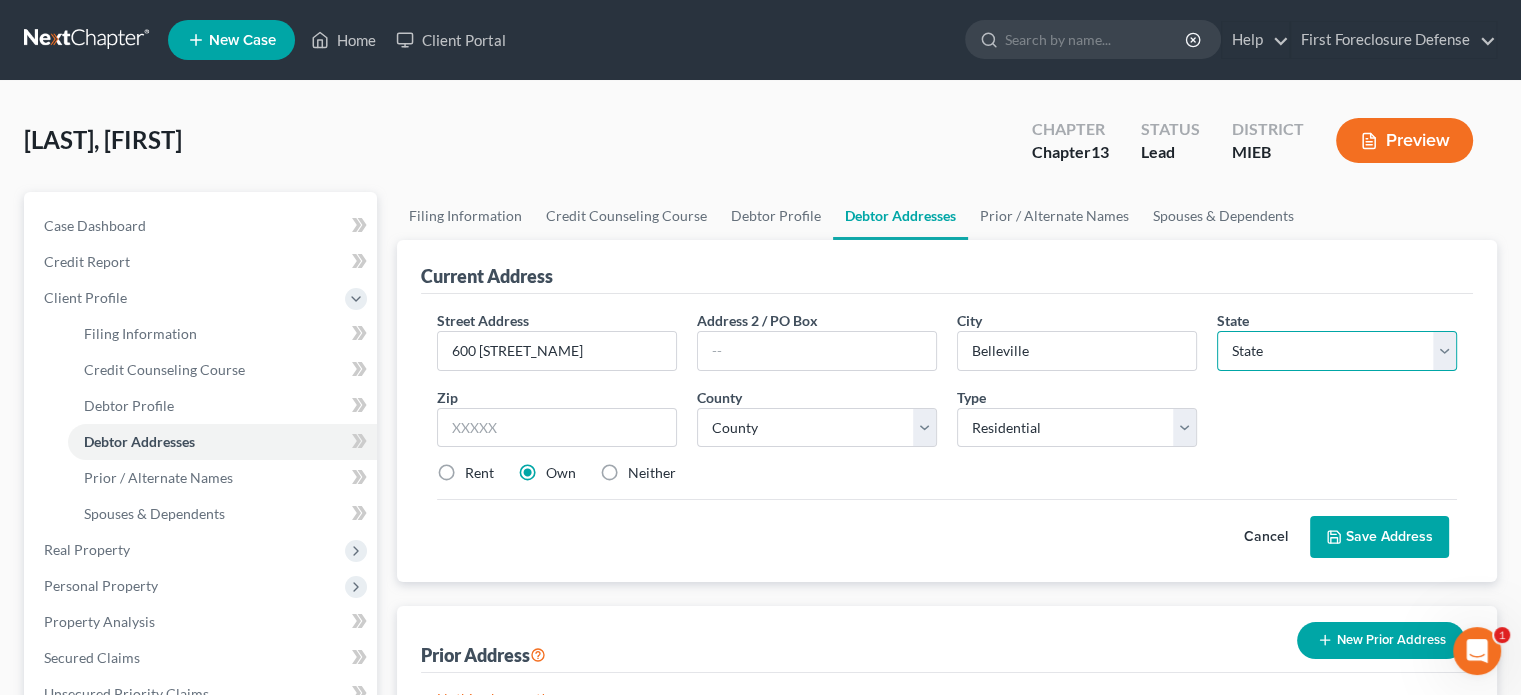 click on "State AL AK AR AZ CA CO CT DE DC FL GA GU HI ID IL IN IA KS KY LA ME MD MA MI MN MS MO MT NC ND NE NV NH NJ NM NY OH OK OR PA PR RI SC SD TN TX UT VI VA VT WA WV WI WY" at bounding box center [1337, 351] 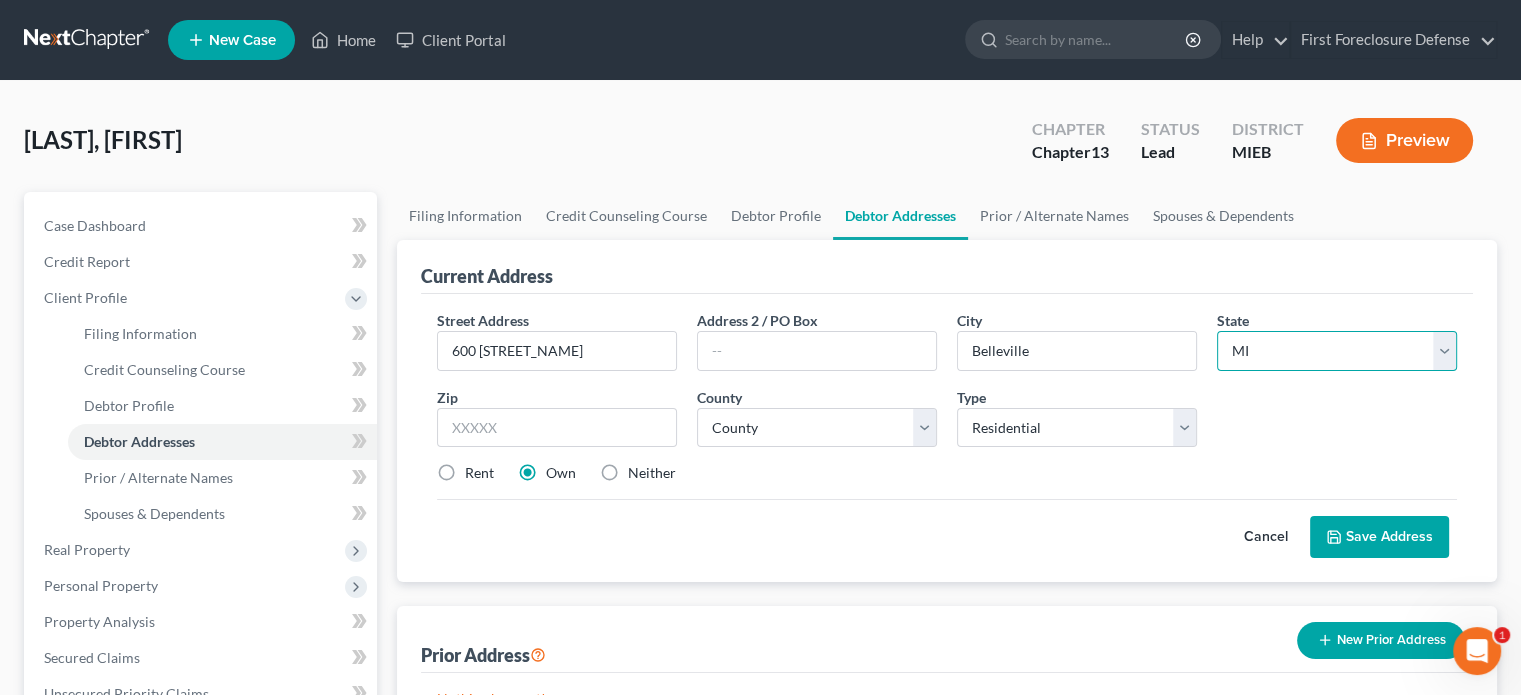 click on "State AL AK AR AZ CA CO CT DE DC FL GA GU HI ID IL IN IA KS KY LA ME MD MA MI MN MS MO MT NC ND NE NV NH NJ NM NY OH OK OR PA PR RI SC SD TN TX UT VI VA VT WA WV WI WY" at bounding box center [1337, 351] 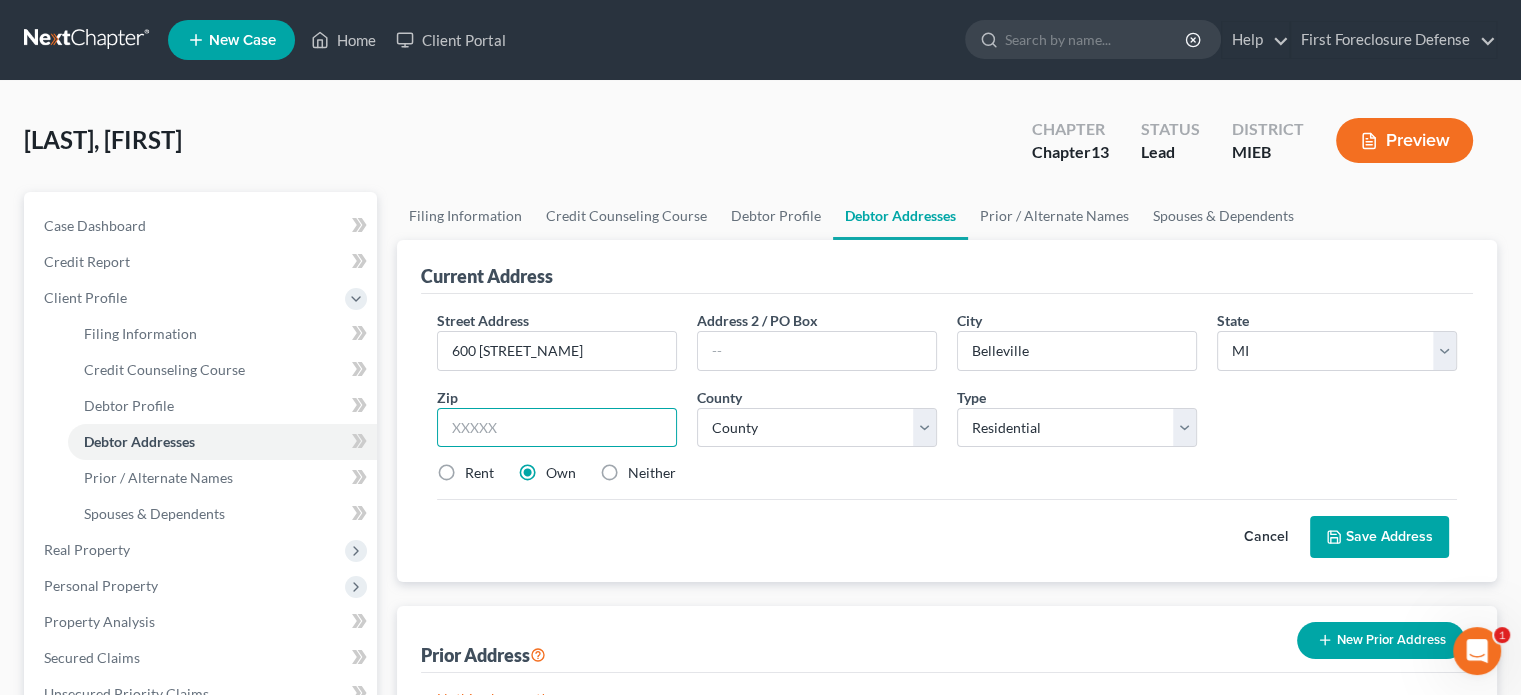 click at bounding box center (557, 428) 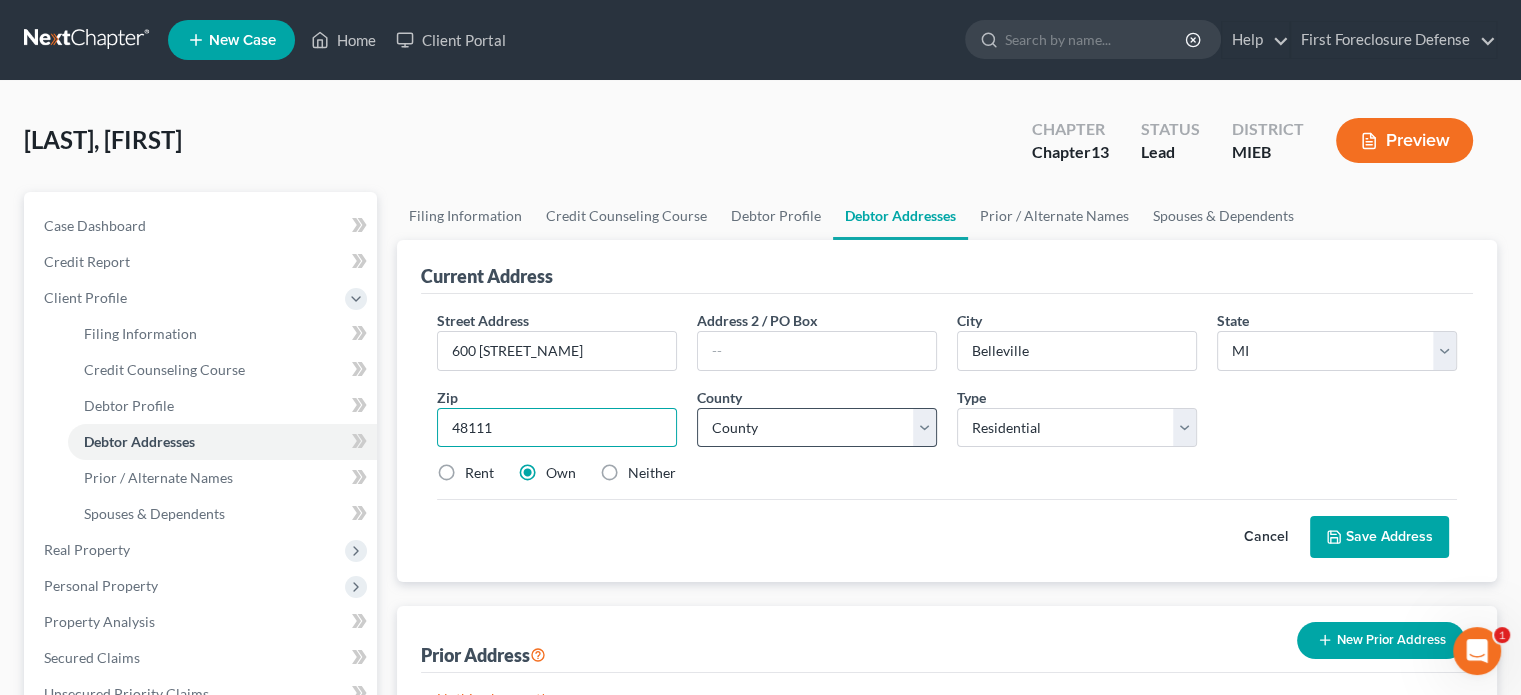 type on "48111" 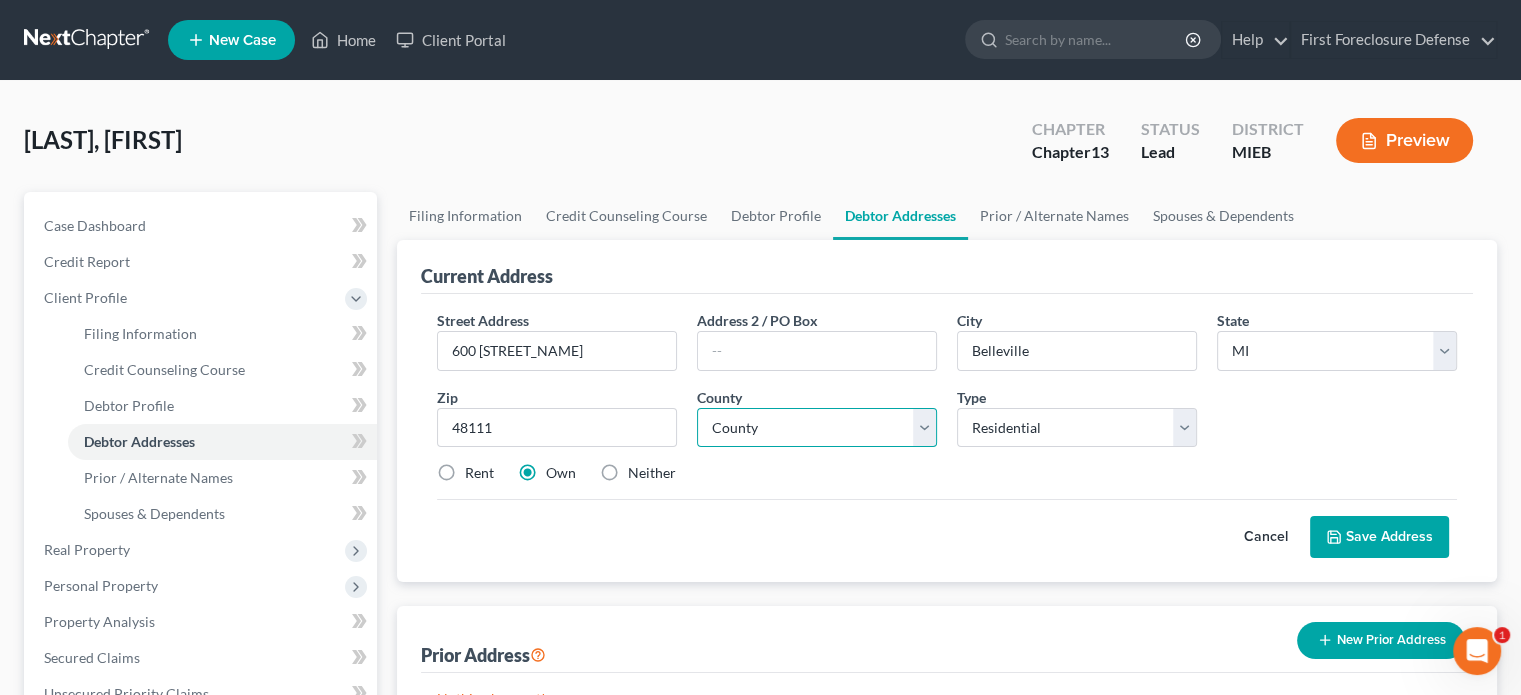 click on "County Alcona County Alger County Allegan County Alpena County Antrim County Arenac County Baraga County Barry County Bay County Benzie County Berrien County Branch County Calhoun County Cass County Charlevoix County Cheboygan County Chippewa County Clare County Clinton County Crawford County Delta County Dickinson County Eaton County Emmet County Genesee County Gladwin County Gogebic County Grand Traverse County Gratiot County Hillsdale County Houghton County Huron County Ingham County Ionia County Iosco County Iron County Isabella County Jackson County Kalamazoo County Kalkaska County Kent County Keweenaw County Lake County Lapeer County Leelanau County Lenawee County Livingston County Luce County Mackinac County Macomb County Manistee County Marquette County Mason County Mecosta County Menominee County Midland County Missaukee County Monroe County Montcalm County Montmorency County Muskegon County Newaygo County Oakland County Oceana County Ogemaw County Ontonagon County Osceola County Oscoda County" at bounding box center [817, 428] 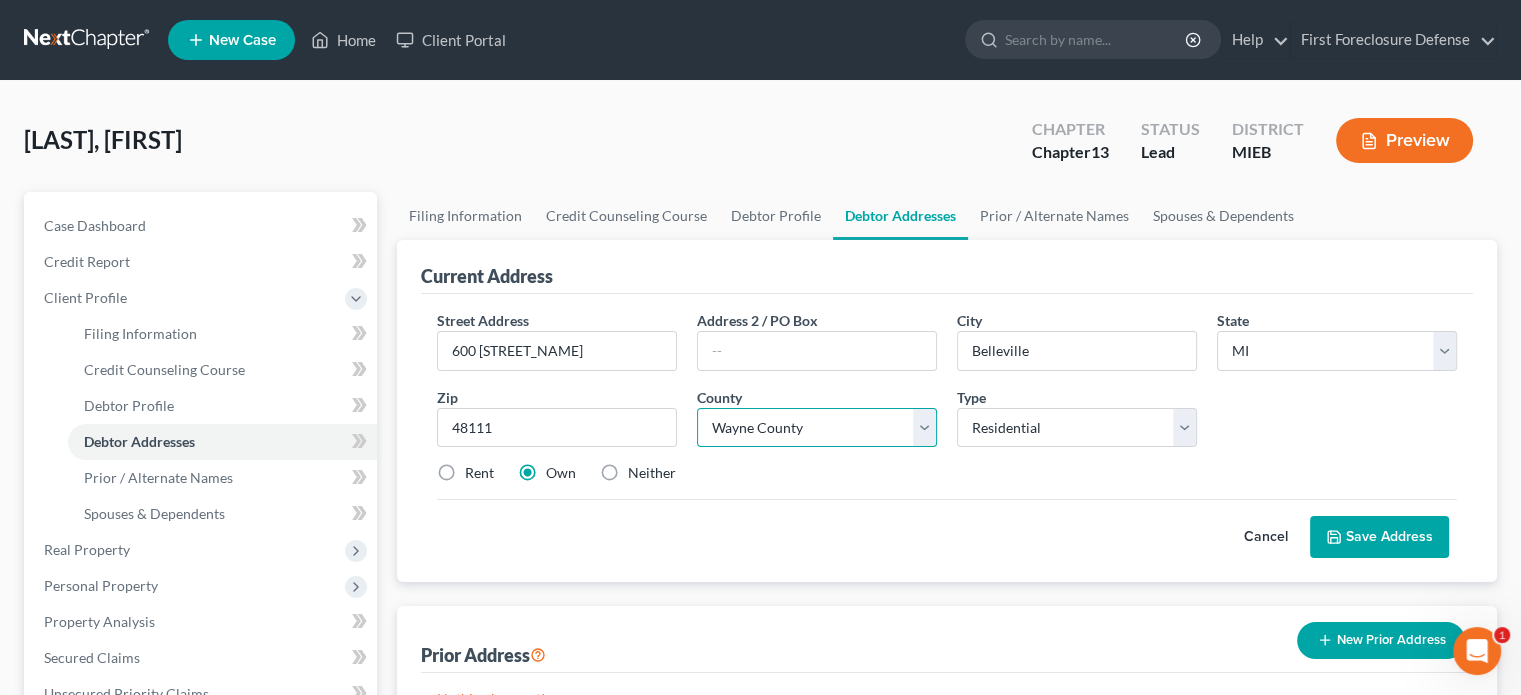 click on "County Alcona County Alger County Allegan County Alpena County Antrim County Arenac County Baraga County Barry County Bay County Benzie County Berrien County Branch County Calhoun County Cass County Charlevoix County Cheboygan County Chippewa County Clare County Clinton County Crawford County Delta County Dickinson County Eaton County Emmet County Genesee County Gladwin County Gogebic County Grand Traverse County Gratiot County Hillsdale County Houghton County Huron County Ingham County Ionia County Iosco County Iron County Isabella County Jackson County Kalamazoo County Kalkaska County Kent County Keweenaw County Lake County Lapeer County Leelanau County Lenawee County Livingston County Luce County Mackinac County Macomb County Manistee County Marquette County Mason County Mecosta County Menominee County Midland County Missaukee County Monroe County Montcalm County Montmorency County Muskegon County Newaygo County Oakland County Oceana County Ogemaw County Ontonagon County Osceola County Oscoda County" at bounding box center (817, 428) 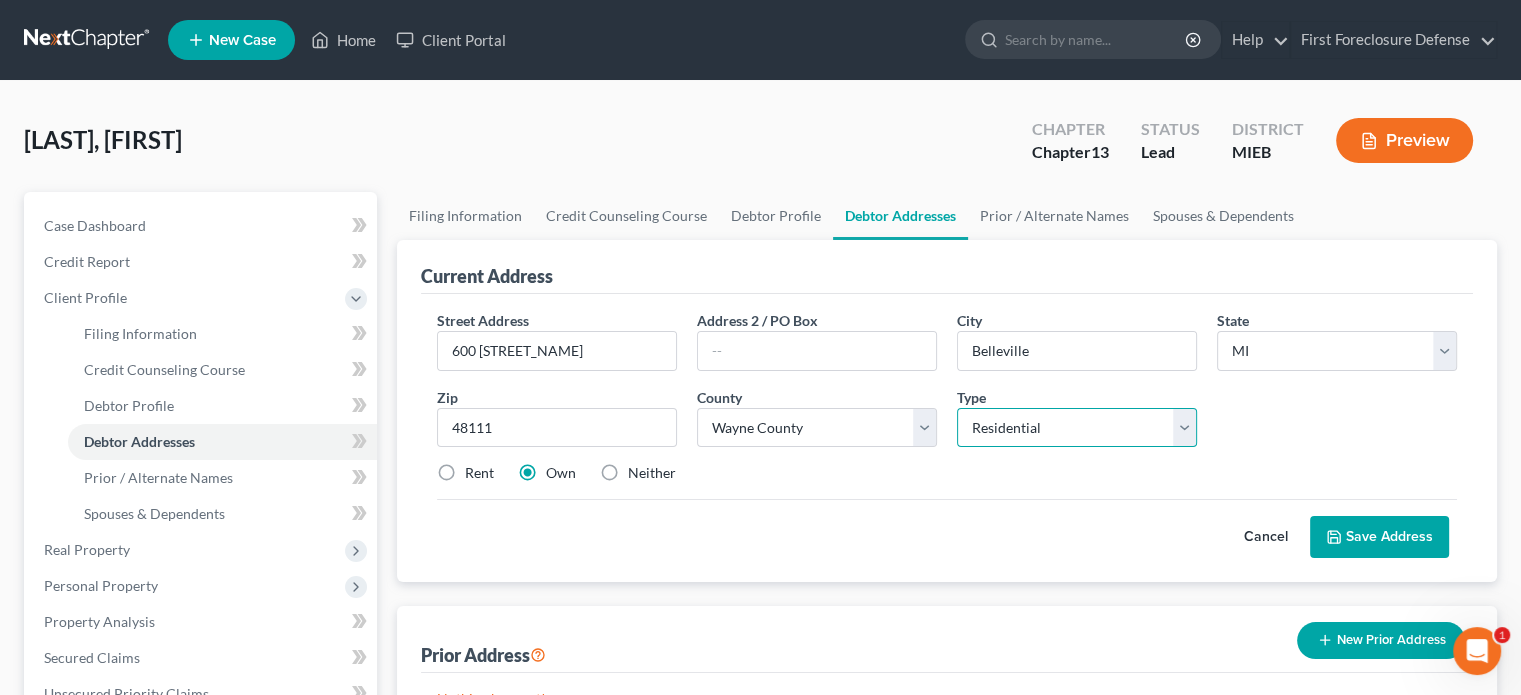 click on "Select Residential Mailing Rental Business" at bounding box center (1077, 428) 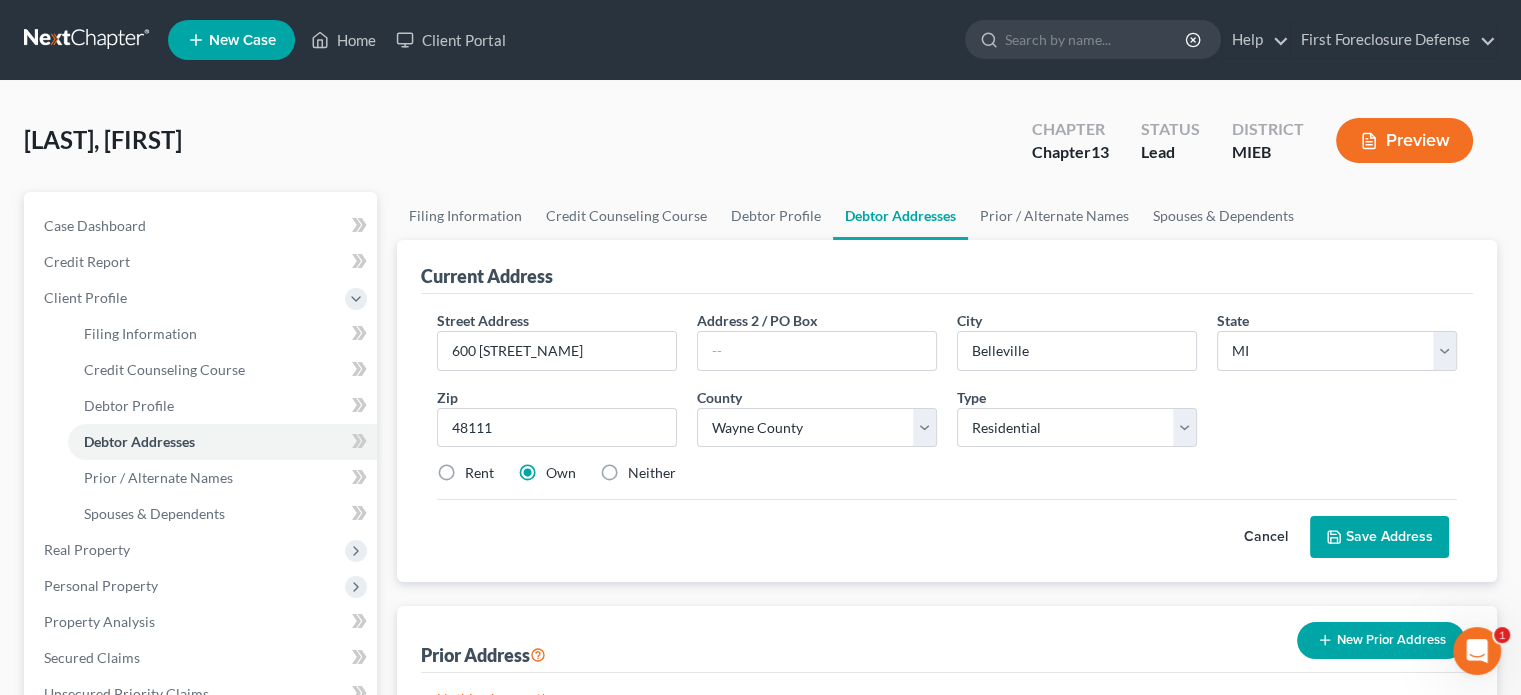 click on "Street Address
*
600 [STREET_NAME] Address 2 / PO Box
City
*
[CITY]
State
*
State AL AK AR AZ CA CO CT DE DC FL GA GU HI ID IL IN IA KS KY LA ME MD MA MI MN MS MO MT NC ND NE NV NH NJ NM NY OH OK OR PA PR RI SC SD TN TX UT VI VA VT WI WY
Zip
*
48111
County
*
County Alcona County Alger County Allegan County Alpena County Antrim County Arenac County Baraga County Barry County Bay County Benzie County Berrien County Branch County Calhoun County Cass County Charlevoix County Cheboygan County Chippewa County Clare County Clinton County Crawford County Delta County Dickinson County Eaton County Emmet County Genesee County Gladwin County Gogebic County Grand Traverse County Gratiot County Hillsdale County Houghton County Huron County Ingham County Ionia County Iosco County Iron County Isabella County Jackson County Kalamazoo County Kalkaska County Kent County Keweenaw County Lake County Lapeer County Leelanau County Lenawee County Luce County Own" at bounding box center [947, 405] 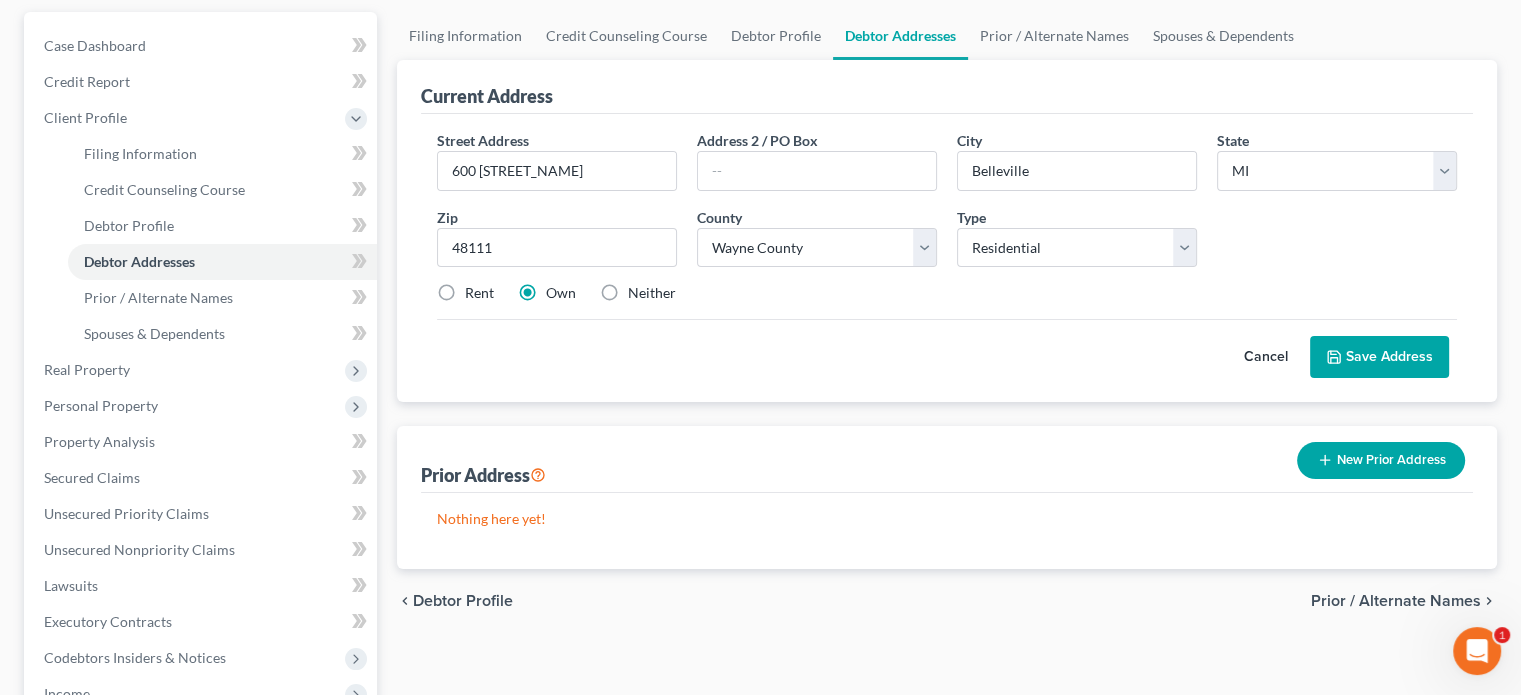 scroll, scrollTop: 300, scrollLeft: 0, axis: vertical 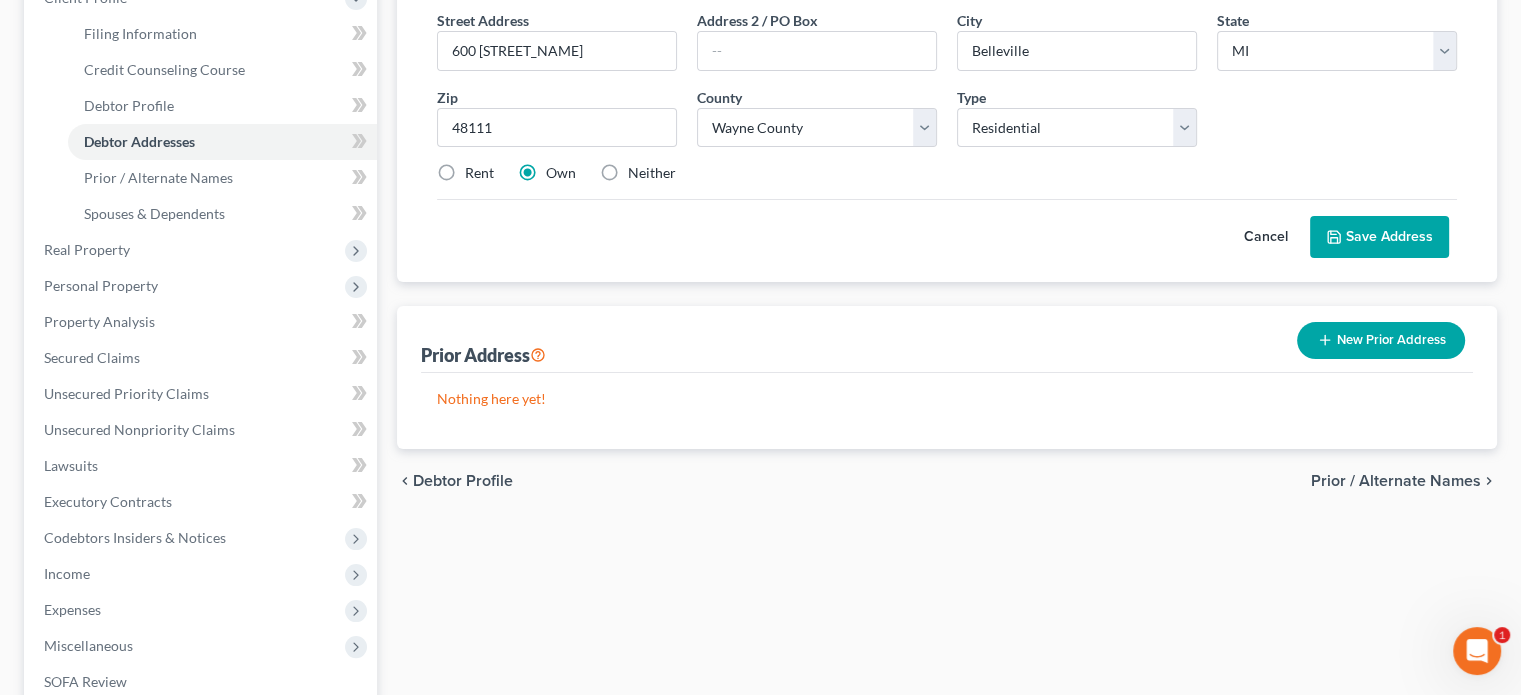 click on "Prior / Alternate Names" at bounding box center [1396, 481] 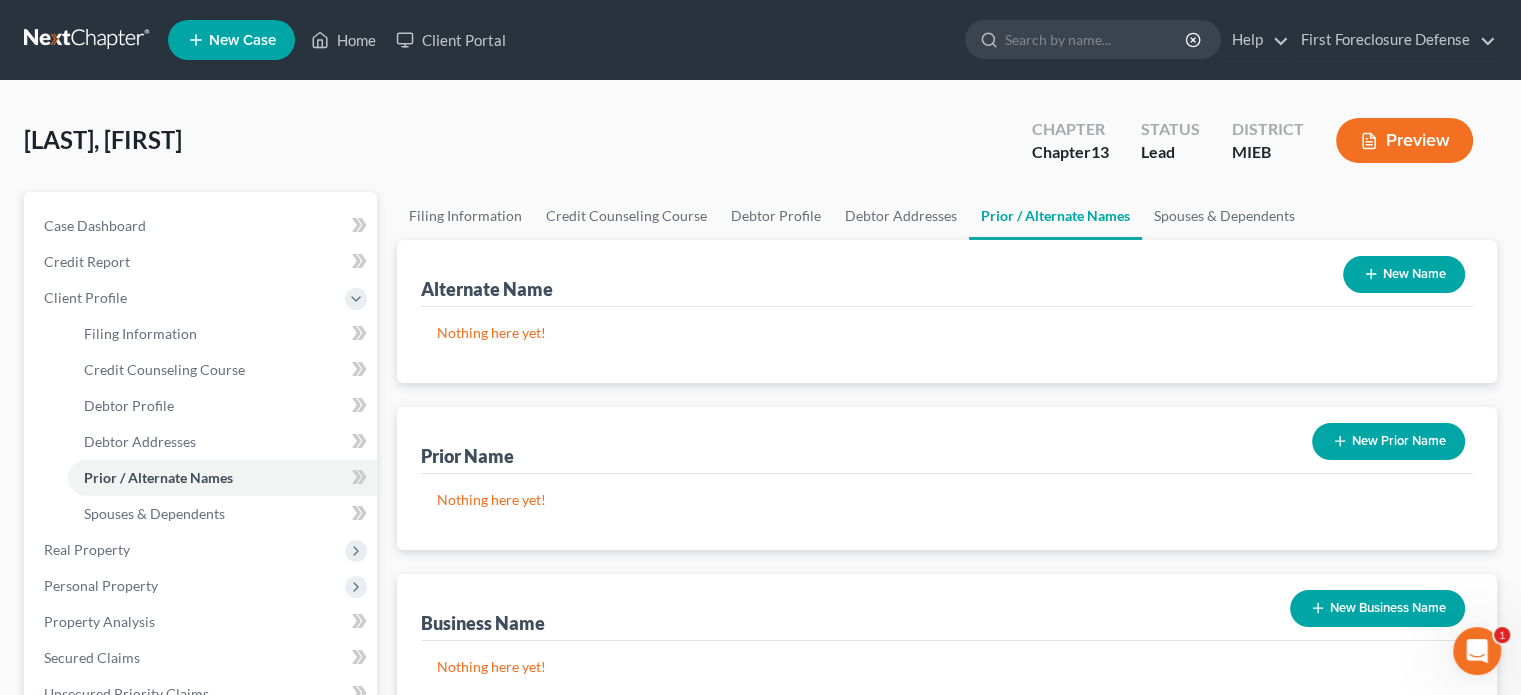 scroll, scrollTop: 400, scrollLeft: 0, axis: vertical 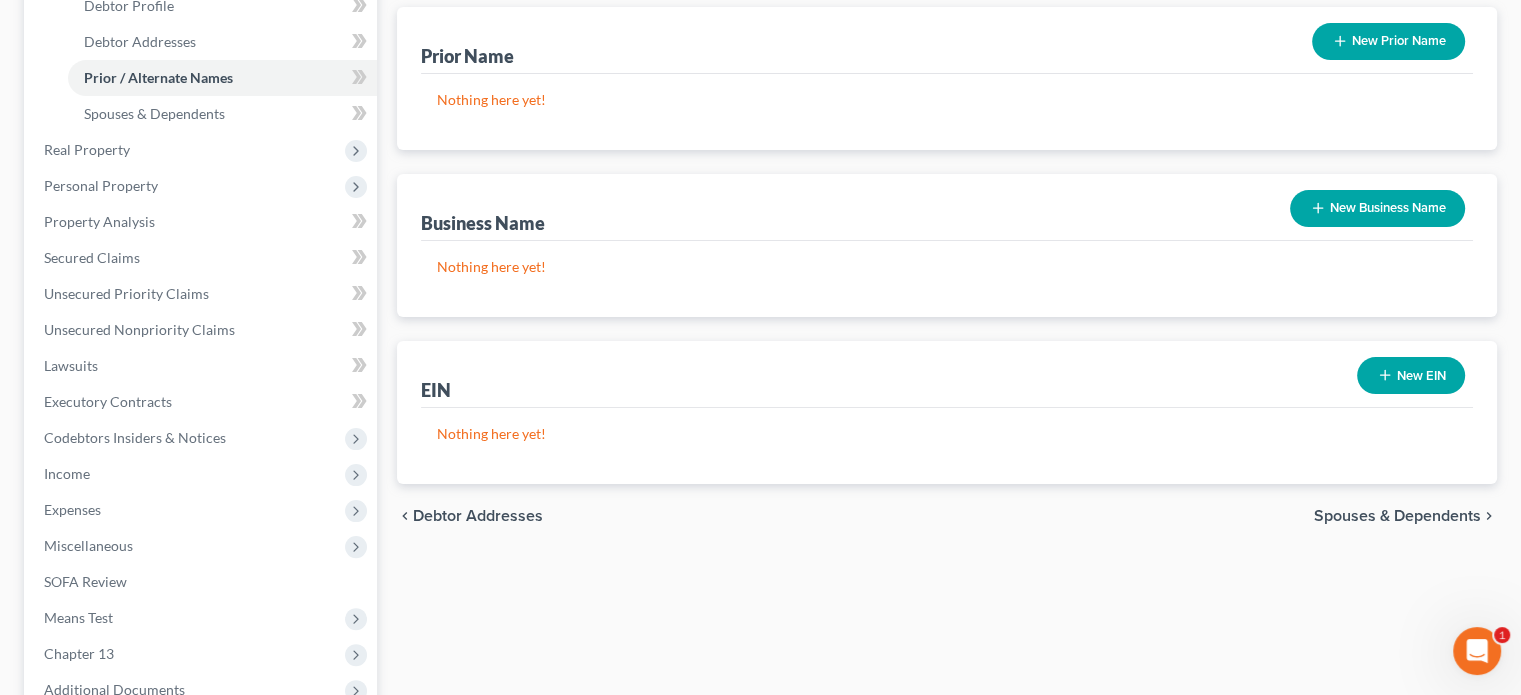 click on "Spouses & Dependents" at bounding box center (1397, 516) 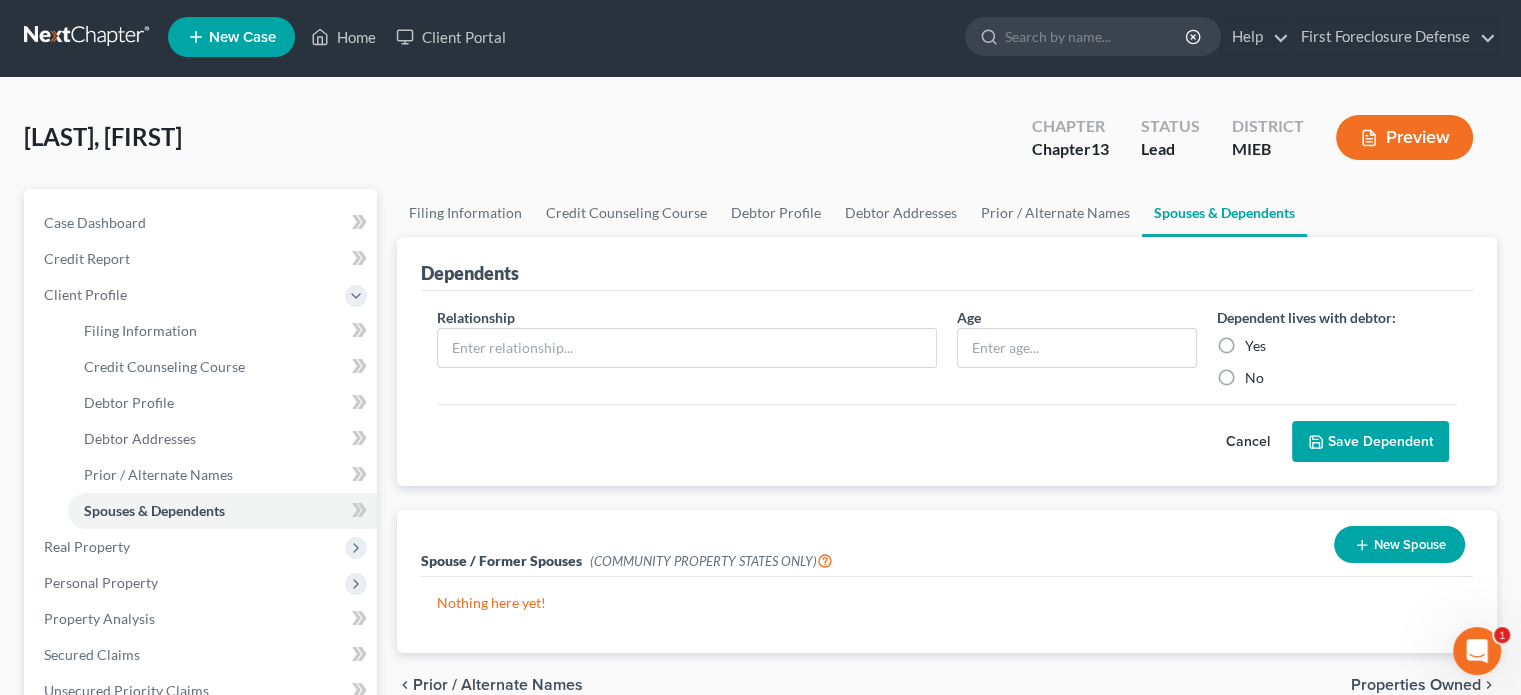 scroll, scrollTop: 0, scrollLeft: 0, axis: both 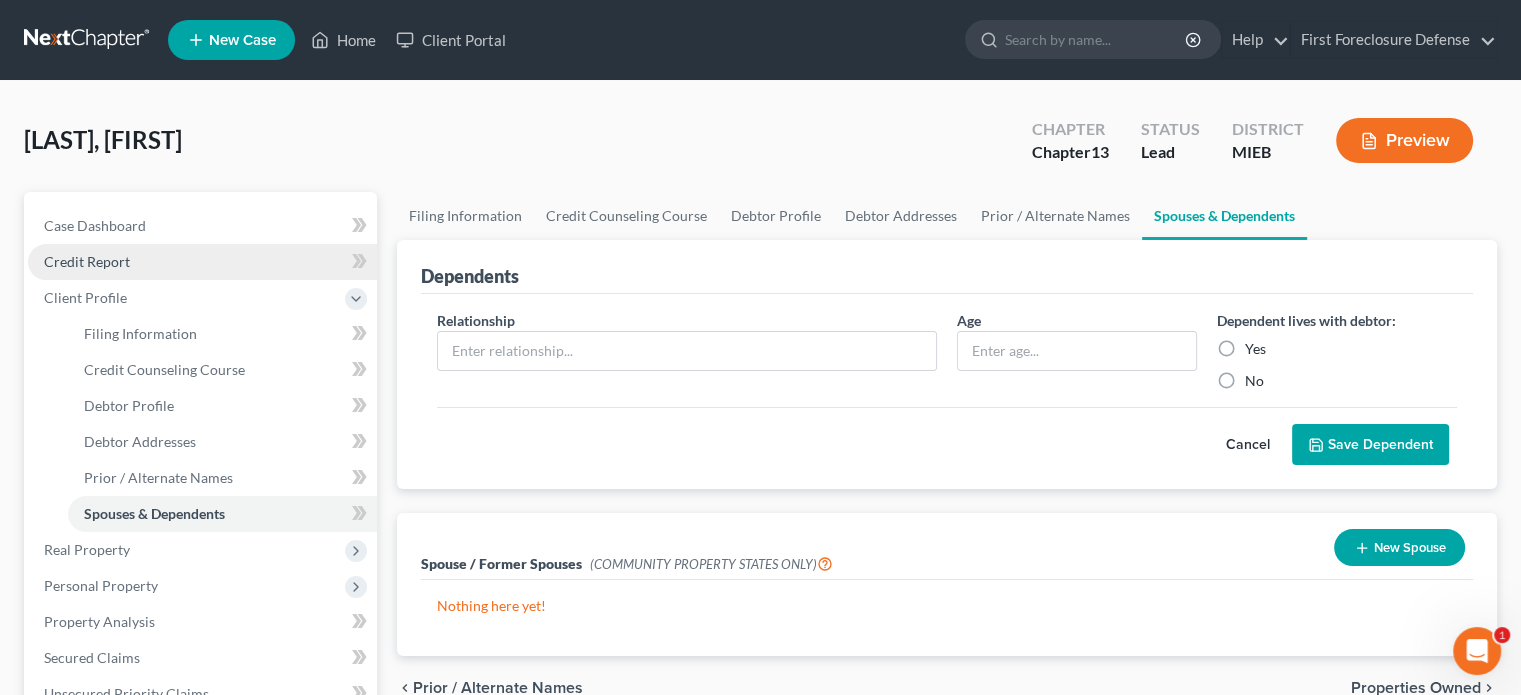 click on "Credit Report" at bounding box center [87, 261] 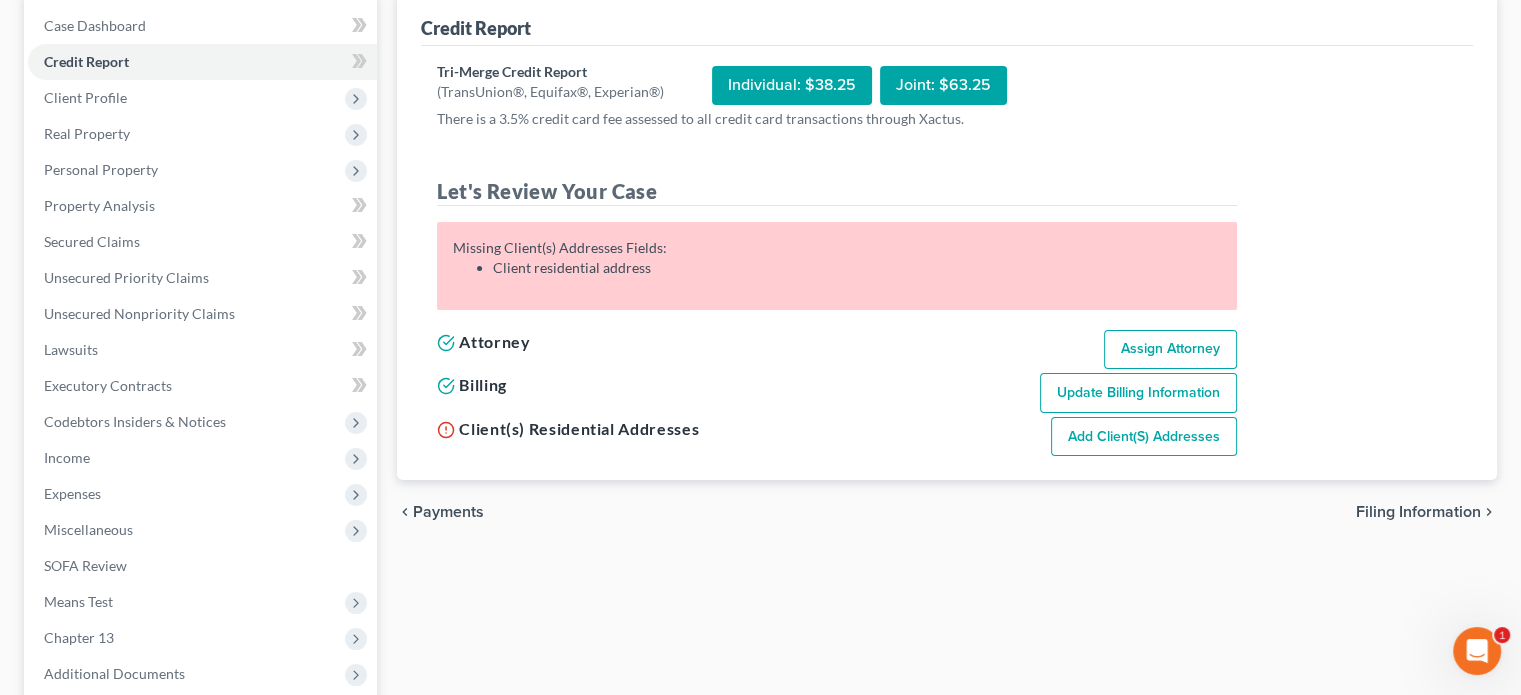 scroll, scrollTop: 100, scrollLeft: 0, axis: vertical 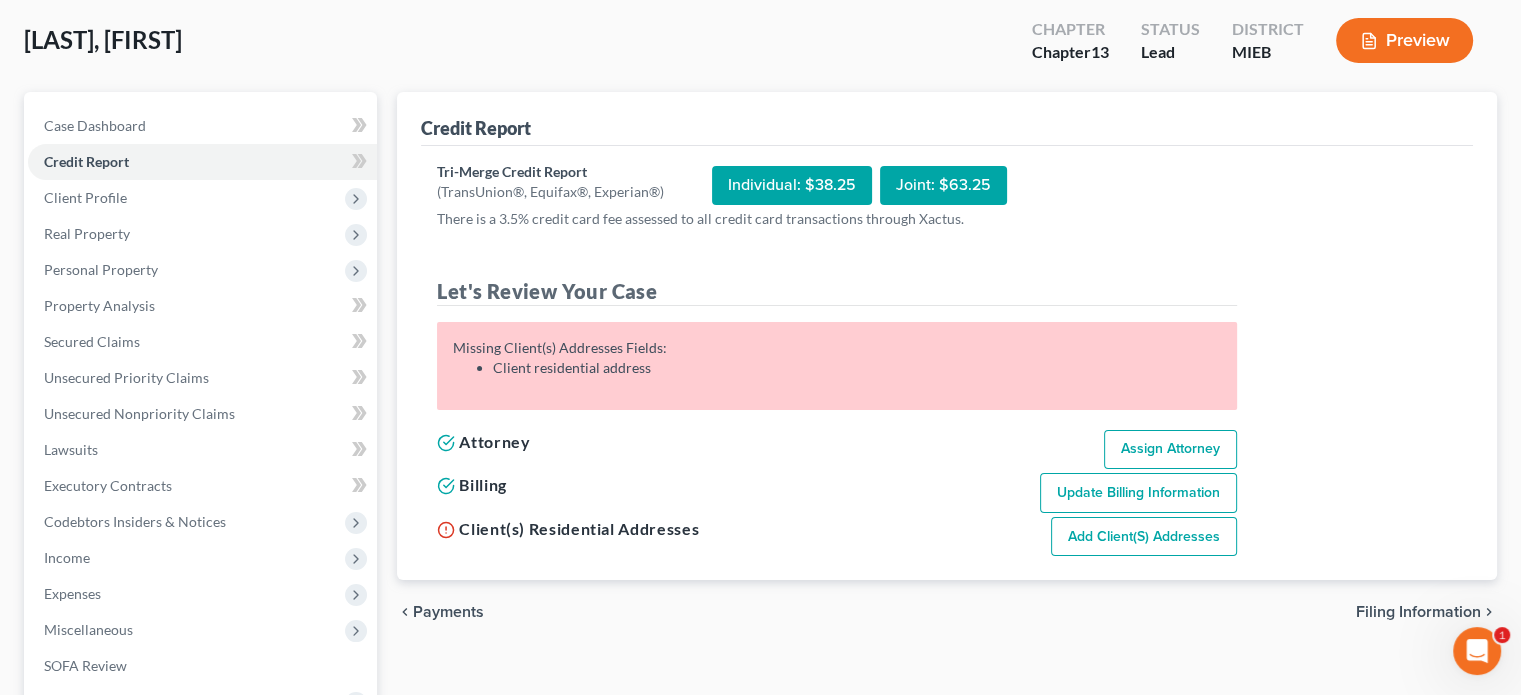 click on "Add Client(s) Addresses" at bounding box center (1144, 537) 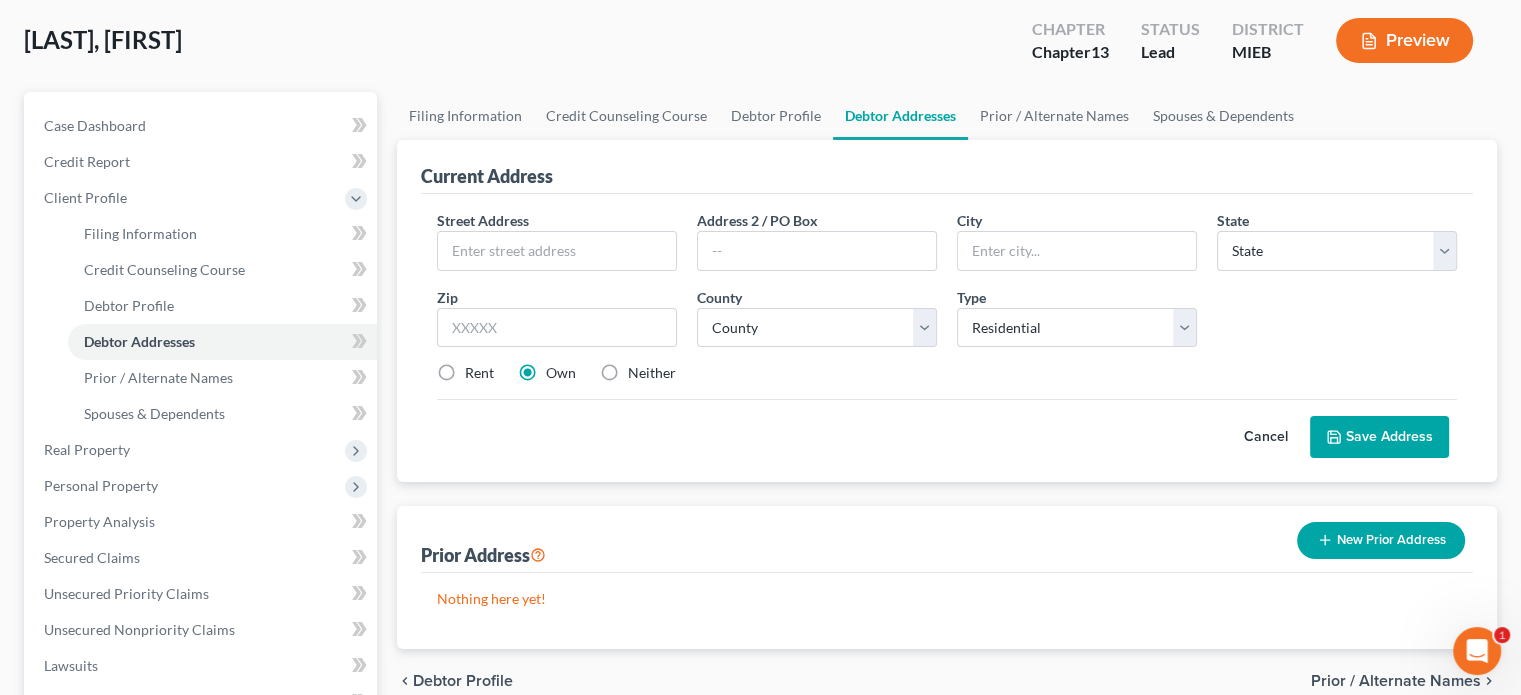 scroll, scrollTop: 0, scrollLeft: 0, axis: both 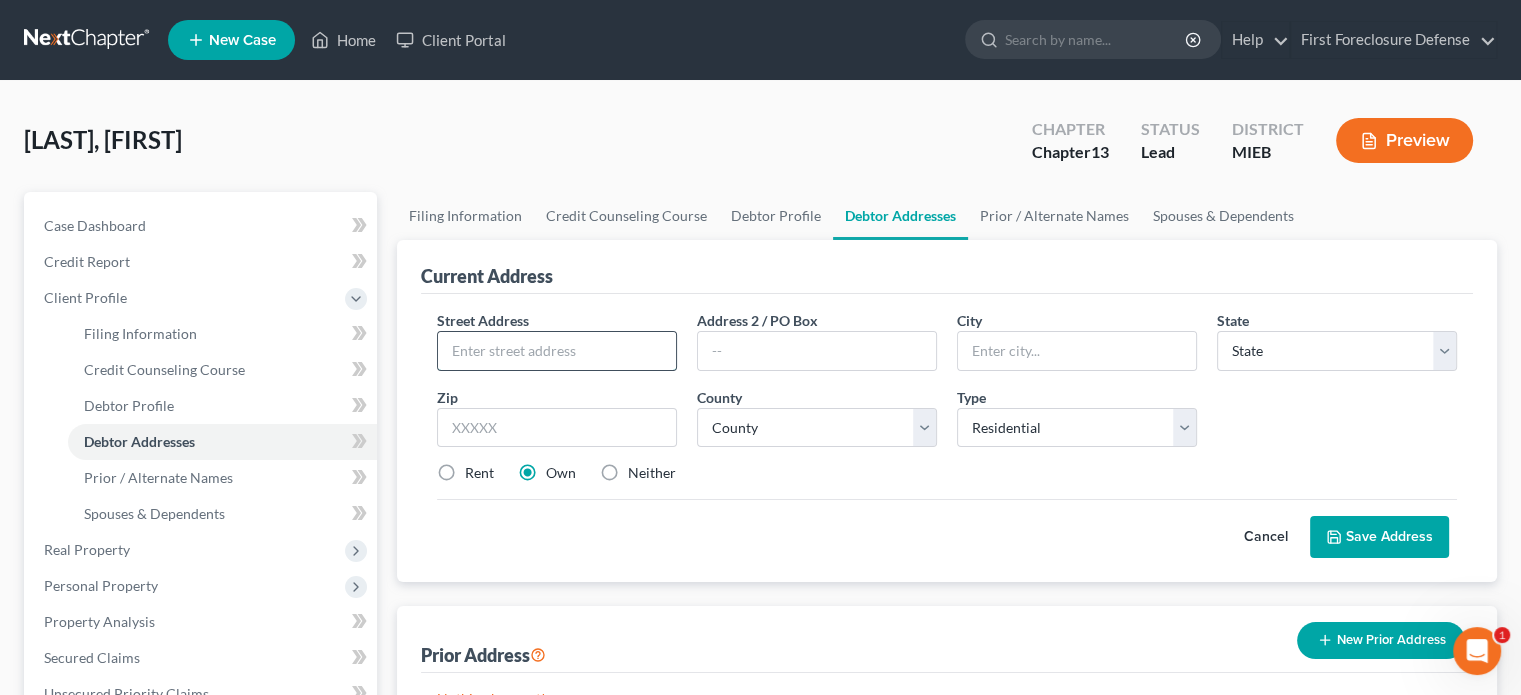 click at bounding box center (557, 351) 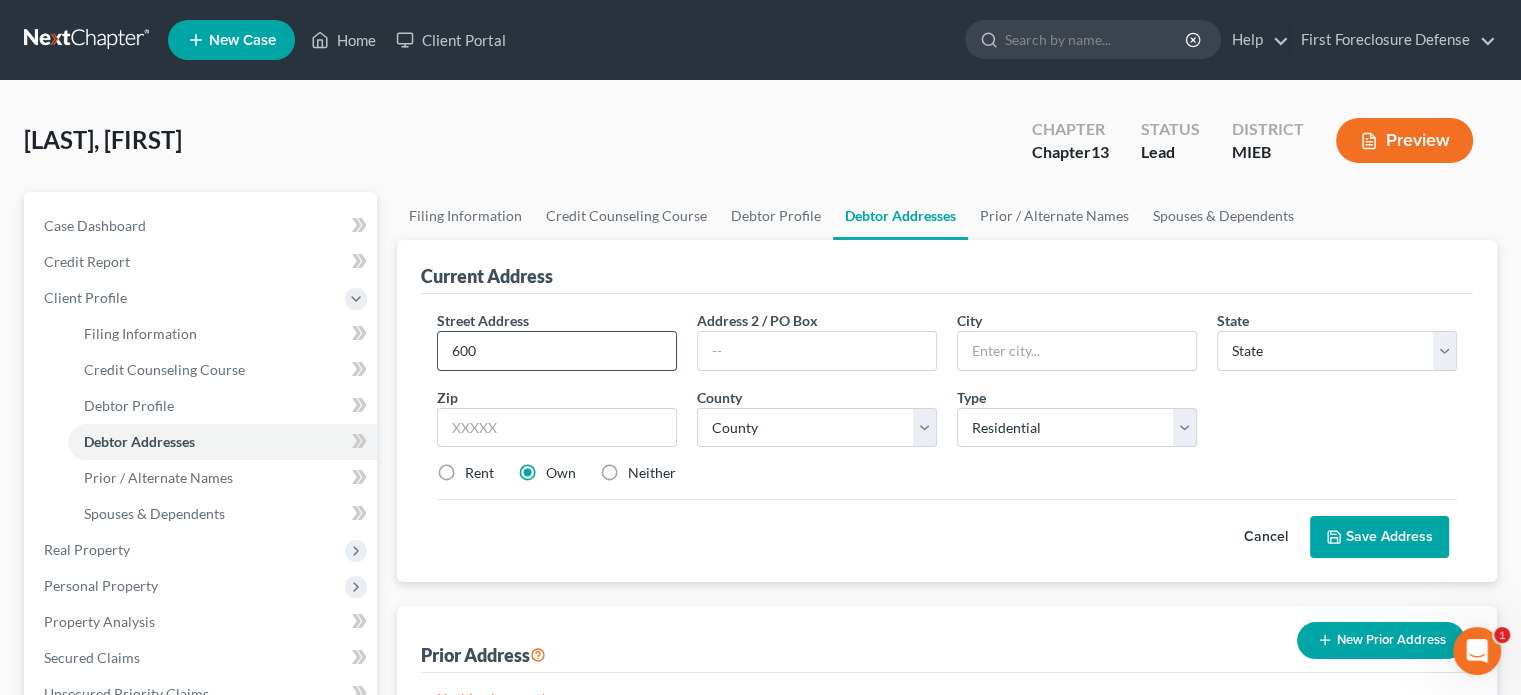 type on "600 [STREET_NAME]" 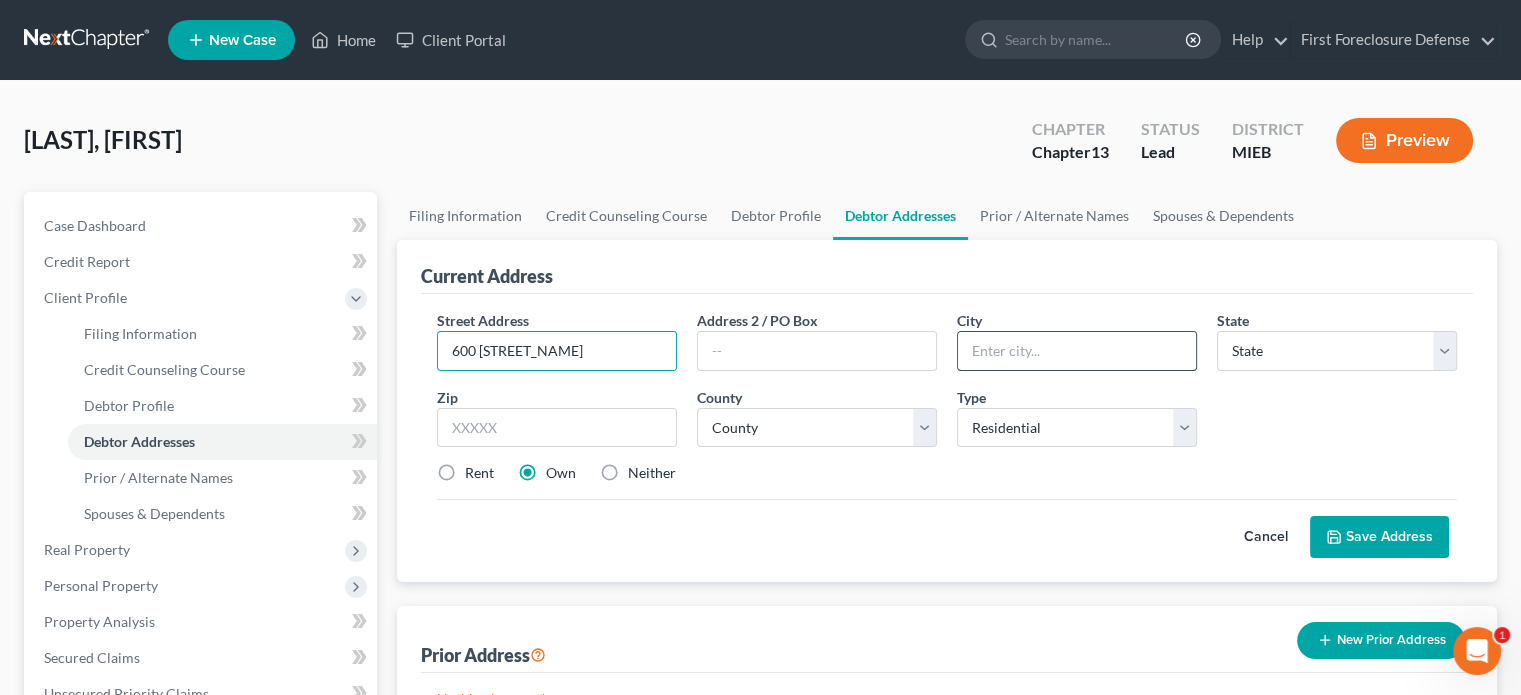 click at bounding box center (1077, 351) 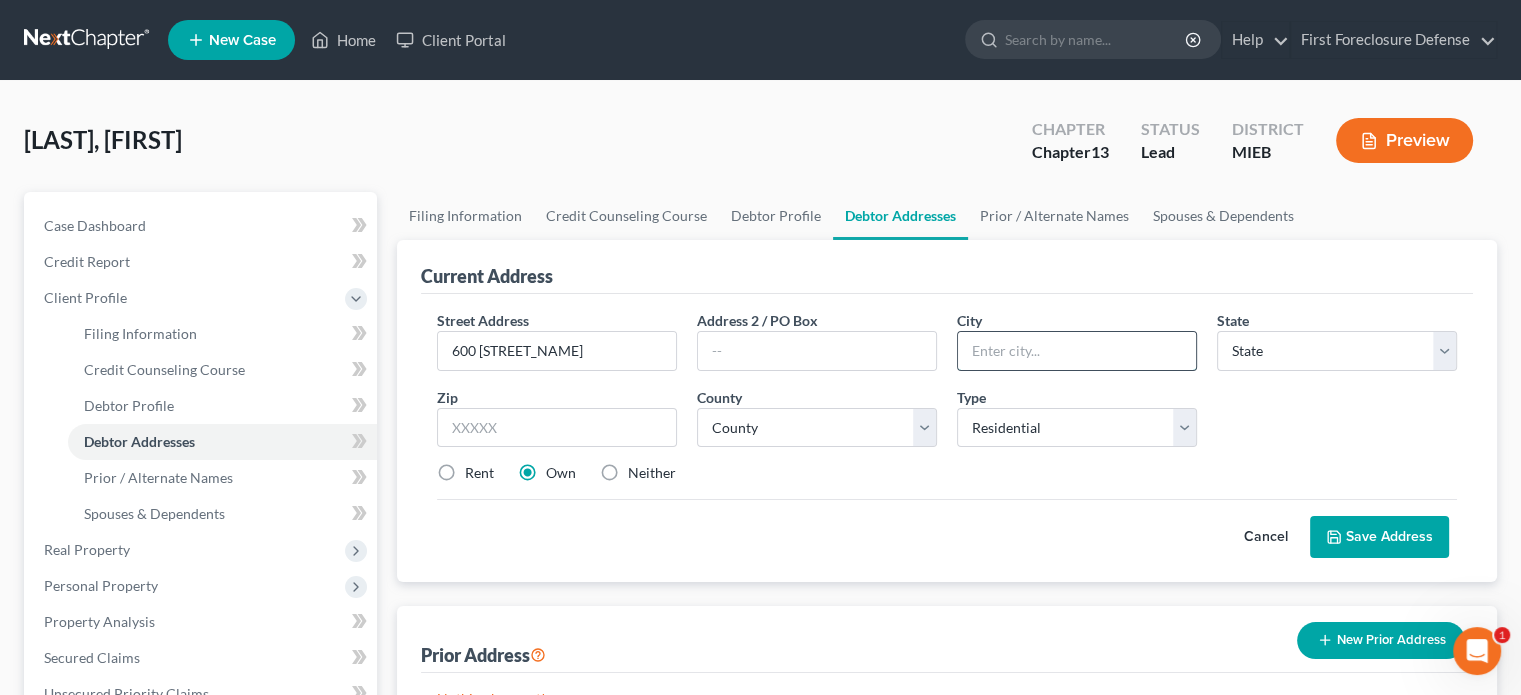 click at bounding box center [1077, 351] 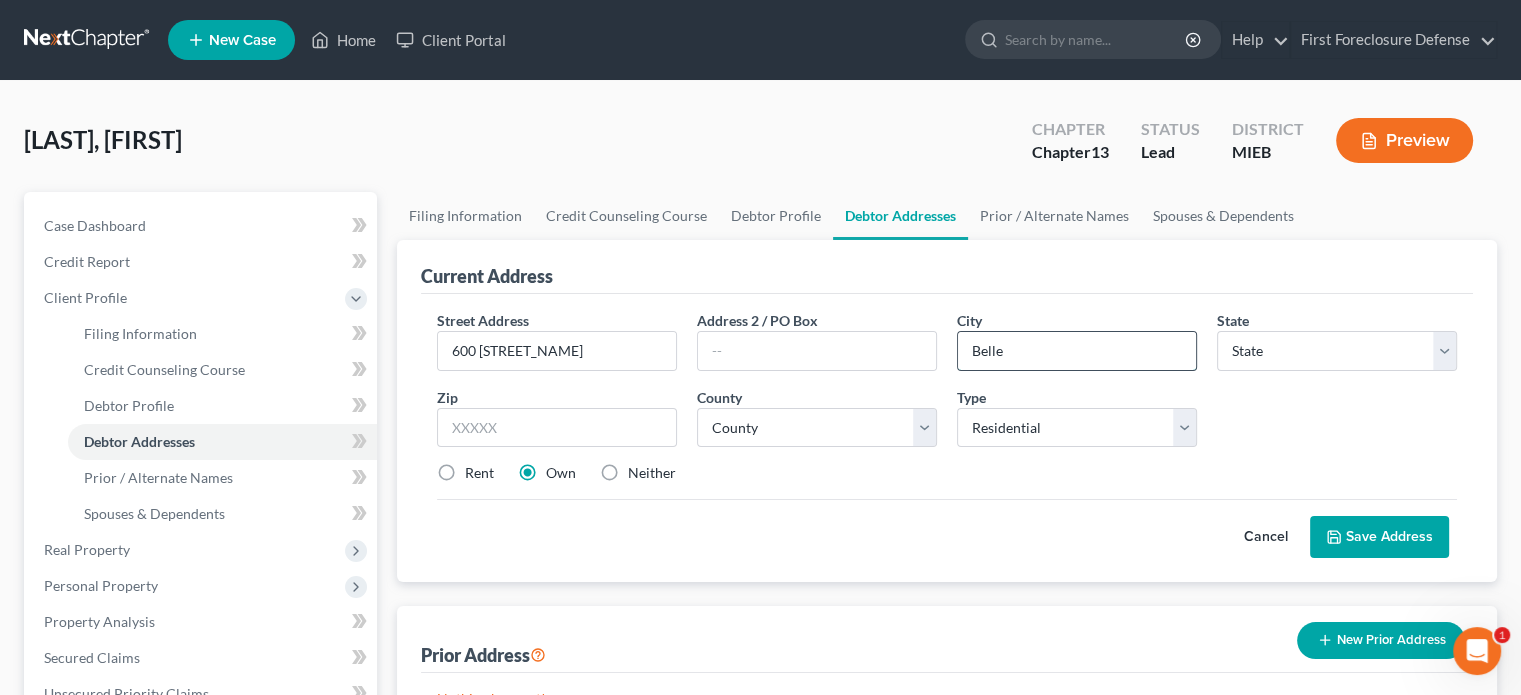 type on "Belleville" 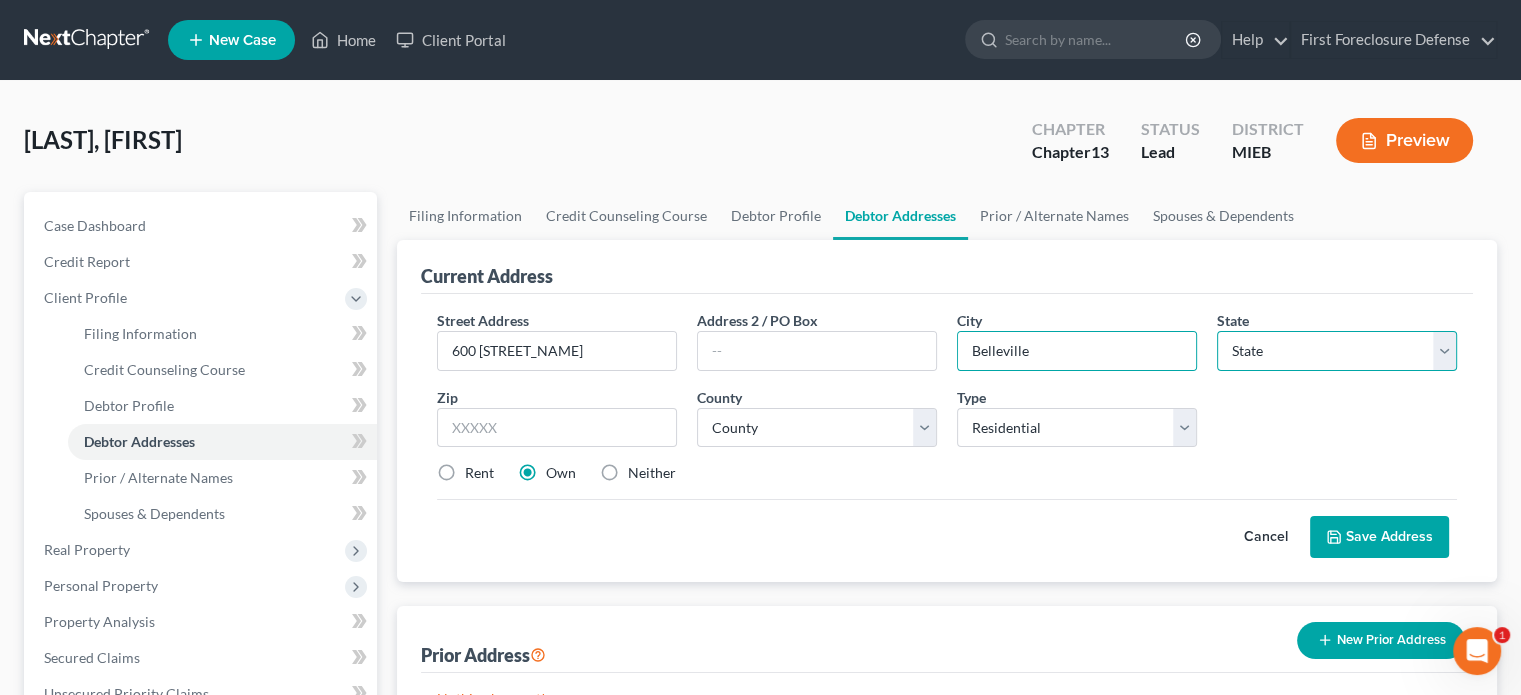 click on "State AL AK AR AZ CA CO CT DE DC FL GA GU HI ID IL IN IA KS KY LA ME MD MA MI MN MS MO MT NC ND NE NV NH NJ NM NY OH OK OR PA PR RI SC SD TN TX UT VI VA VT WA WV WI WY" at bounding box center (1337, 351) 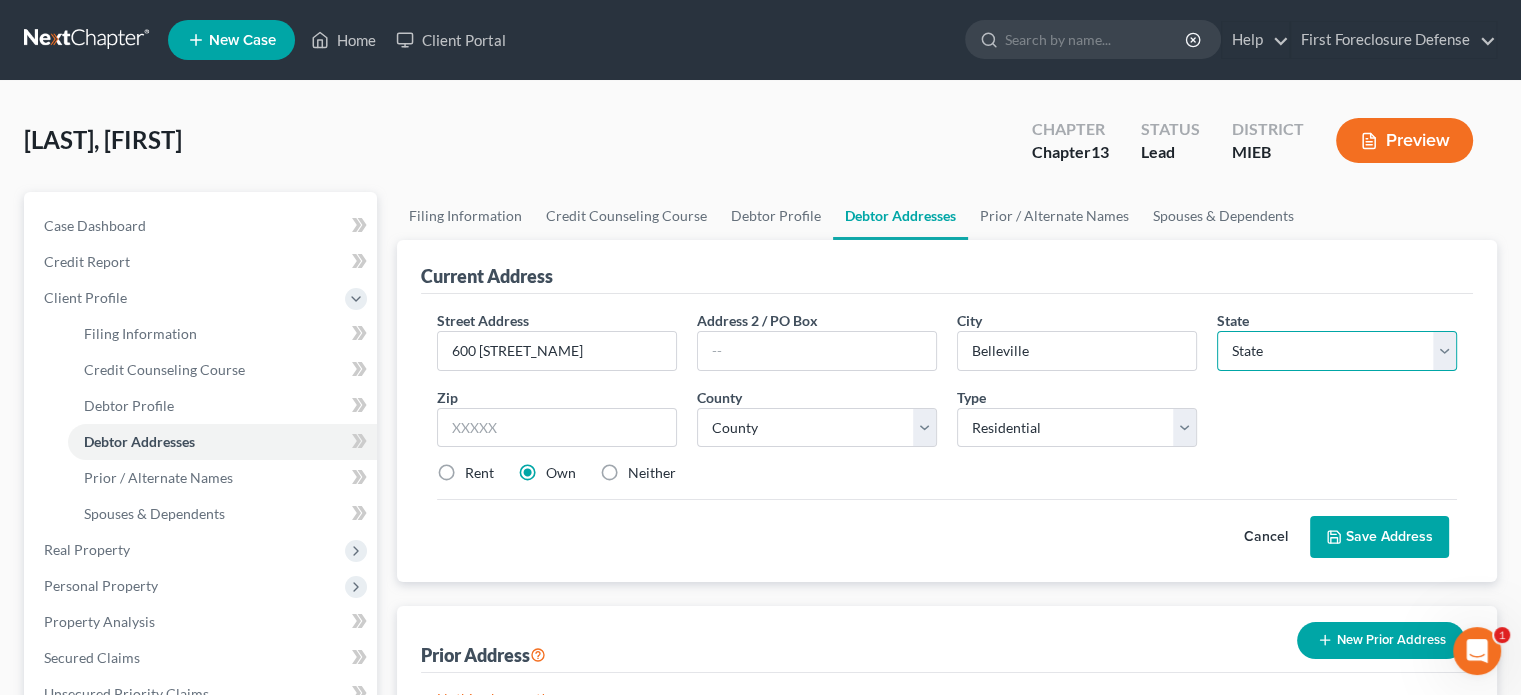 select on "23" 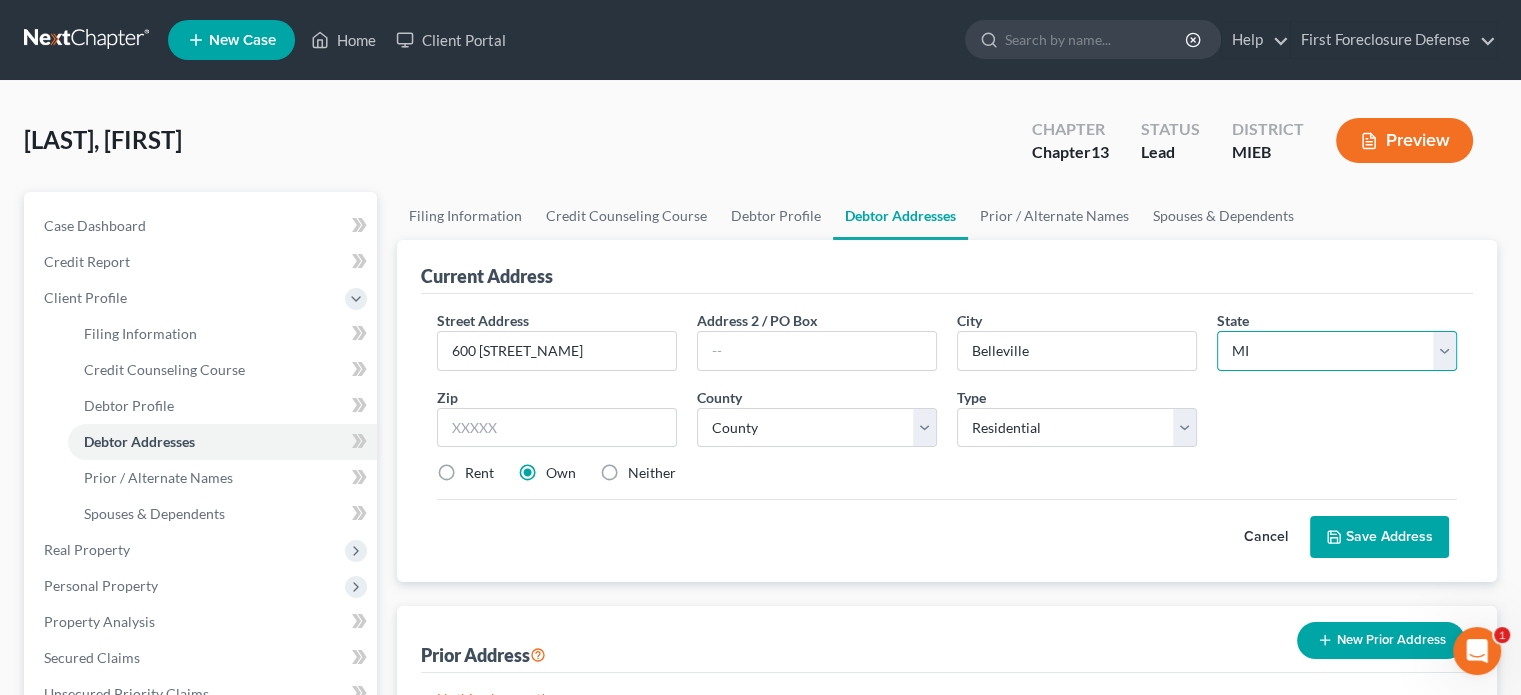 click on "State AL AK AR AZ CA CO CT DE DC FL GA GU HI ID IL IN IA KS KY LA ME MD MA MI MN MS MO MT NC ND NE NV NH NJ NM NY OH OK OR PA PR RI SC SD TN TX UT VI VA VT WA WV WI WY" at bounding box center (1337, 351) 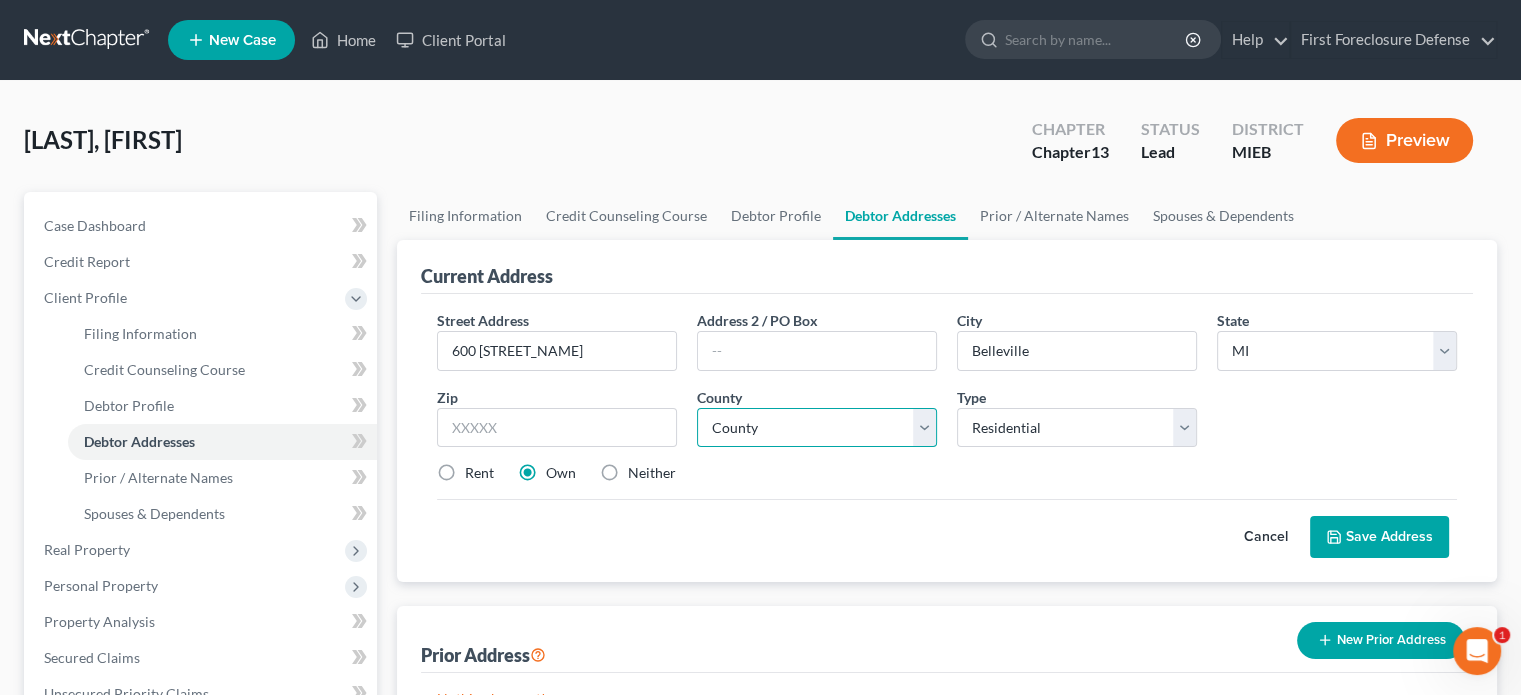 click on "County Alcona County Alger County Allegan County Alpena County Antrim County Arenac County Baraga County Barry County Bay County Benzie County Berrien County Branch County Calhoun County Cass County Charlevoix County Cheboygan County Chippewa County Clare County Clinton County Crawford County Delta County Dickinson County Eaton County Emmet County Genesee County Gladwin County Gogebic County Grand Traverse County Gratiot County Hillsdale County Houghton County Huron County Ingham County Ionia County Iosco County Iron County Isabella County Jackson County Kalamazoo County Kalkaska County Kent County Keweenaw County Lake County Lapeer County Leelanau County Lenawee County Livingston County Luce County Mackinac County Macomb County Manistee County Marquette County Mason County Mecosta County Menominee County Midland County Missaukee County Monroe County Montcalm County Montmorency County Muskegon County Newaygo County Oakland County Oceana County Ogemaw County Ontonagon County Osceola County Oscoda County" at bounding box center (817, 428) 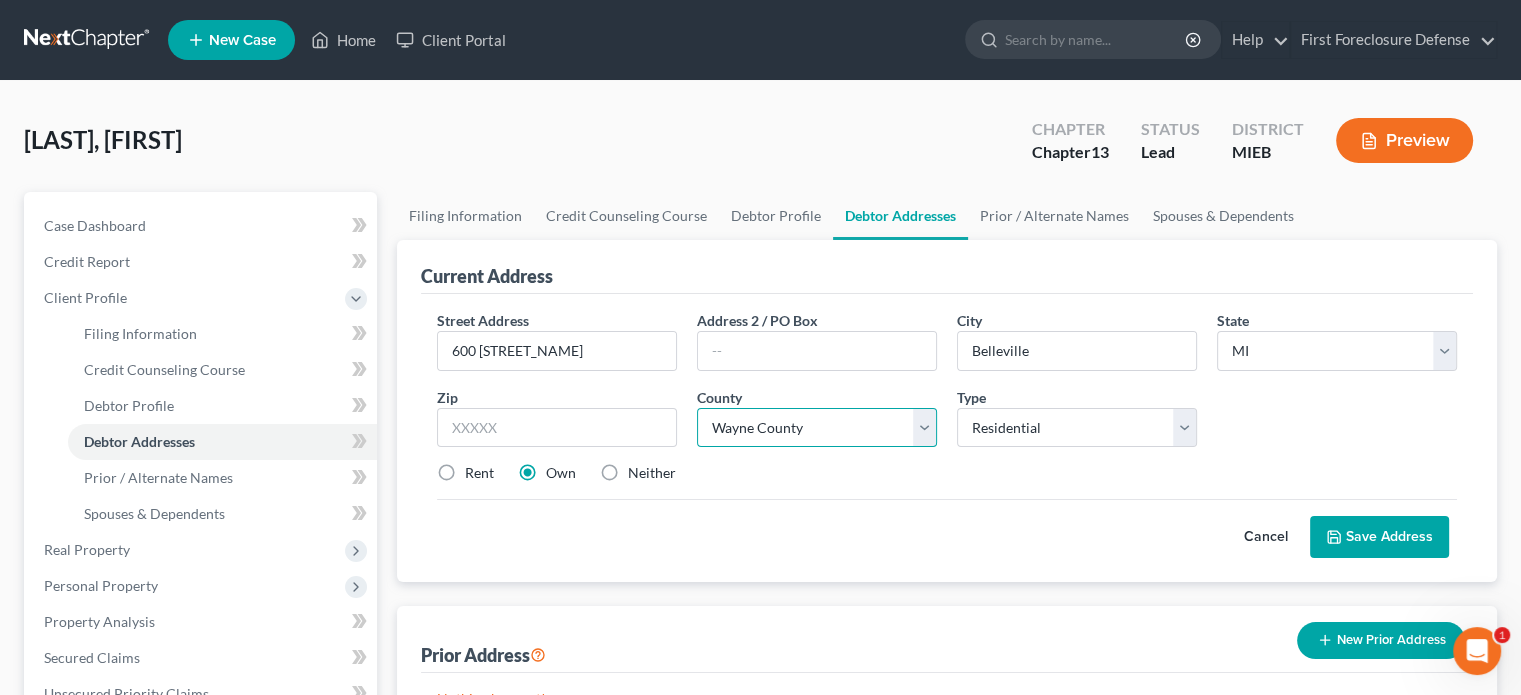 click on "County Alcona County Alger County Allegan County Alpena County Antrim County Arenac County Baraga County Barry County Bay County Benzie County Berrien County Branch County Calhoun County Cass County Charlevoix County Cheboygan County Chippewa County Clare County Clinton County Crawford County Delta County Dickinson County Eaton County Emmet County Genesee County Gladwin County Gogebic County Grand Traverse County Gratiot County Hillsdale County Houghton County Huron County Ingham County Ionia County Iosco County Iron County Isabella County Jackson County Kalamazoo County Kalkaska County Kent County Keweenaw County Lake County Lapeer County Leelanau County Lenawee County Livingston County Luce County Mackinac County Macomb County Manistee County Marquette County Mason County Mecosta County Menominee County Midland County Missaukee County Monroe County Montcalm County Montmorency County Muskegon County Newaygo County Oakland County Oceana County Ogemaw County Ontonagon County Osceola County Oscoda County" at bounding box center (817, 428) 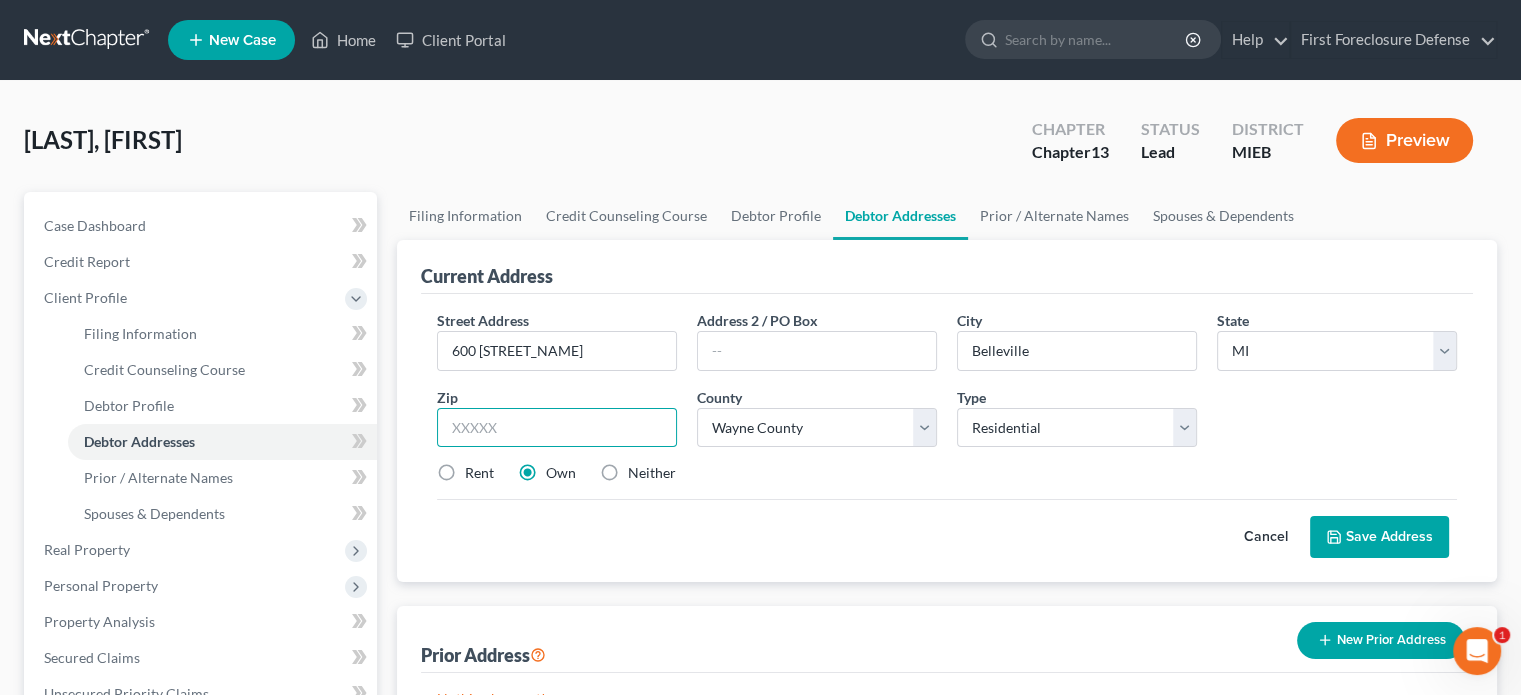 click at bounding box center [557, 428] 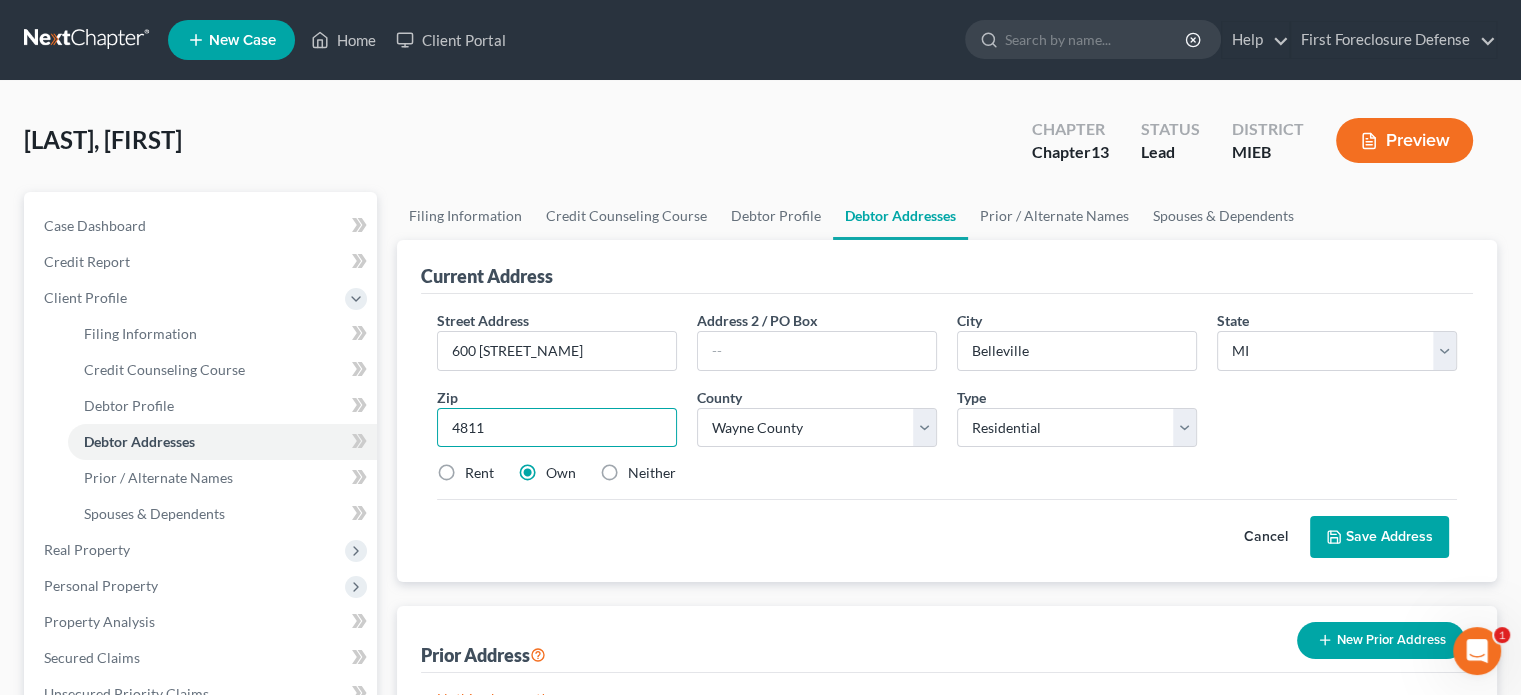 type on "48111" 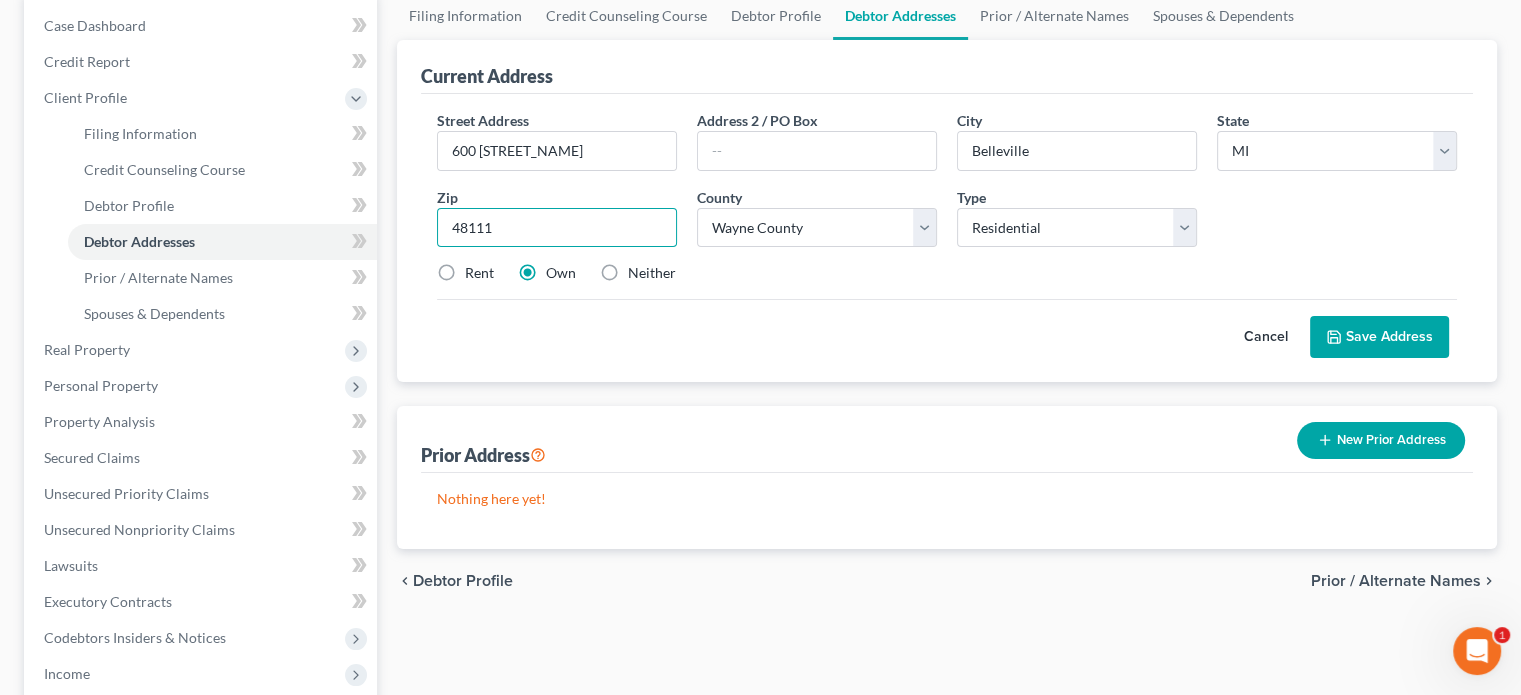 scroll, scrollTop: 0, scrollLeft: 0, axis: both 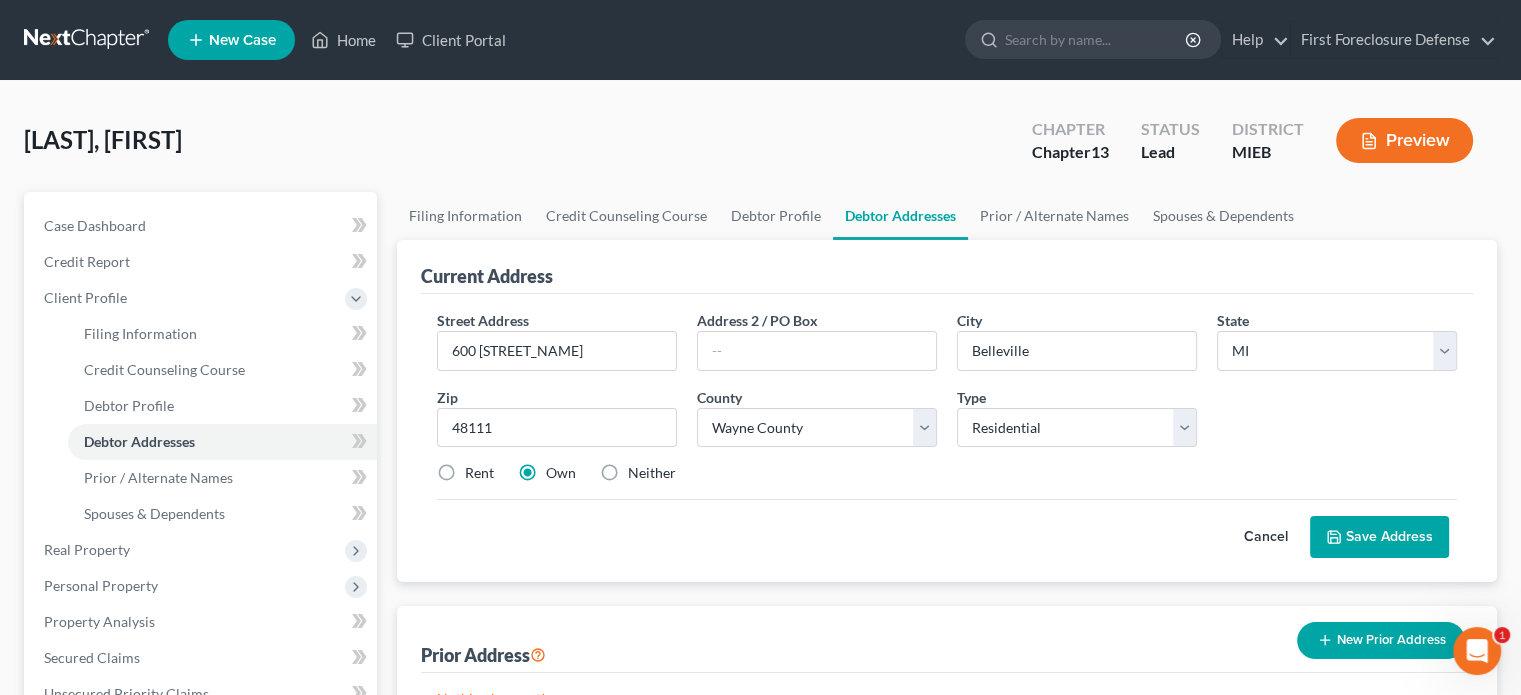 click on "Current Address" at bounding box center [947, 267] 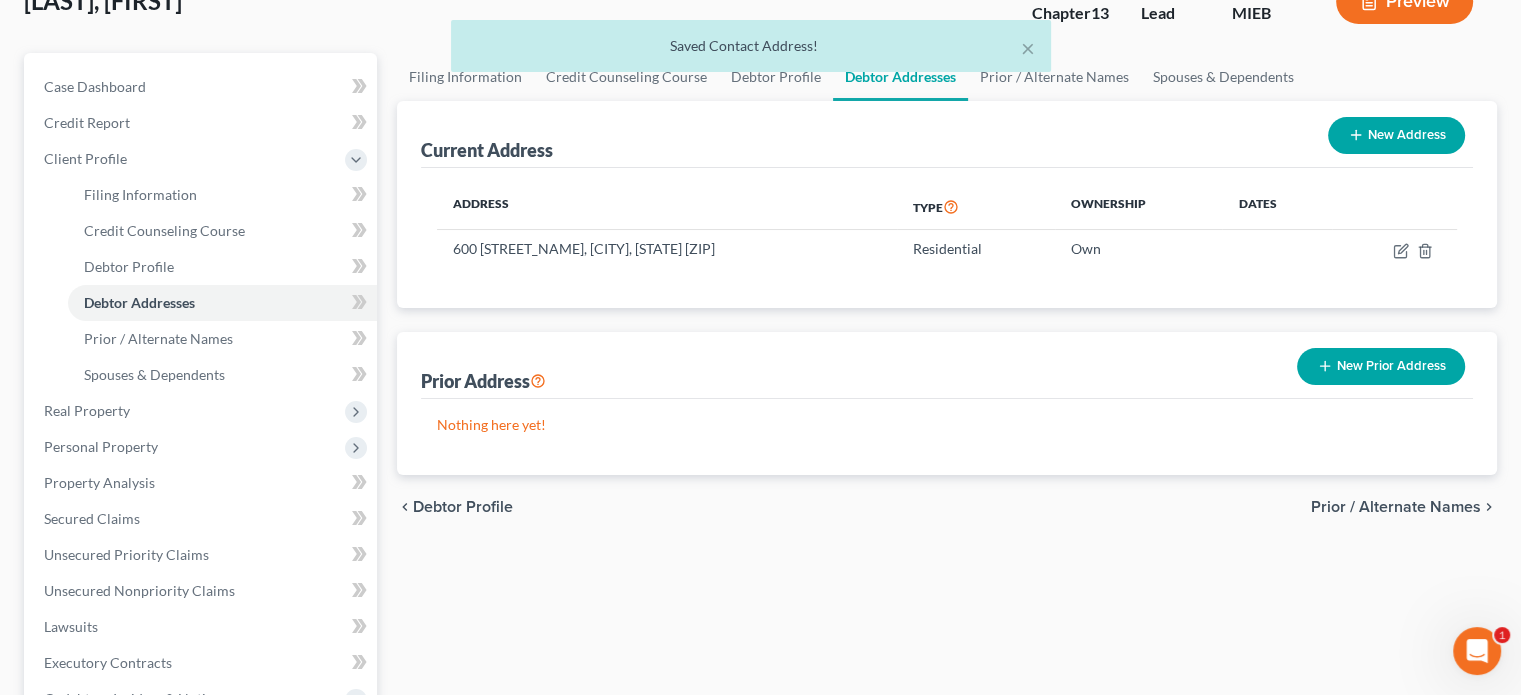 scroll, scrollTop: 0, scrollLeft: 0, axis: both 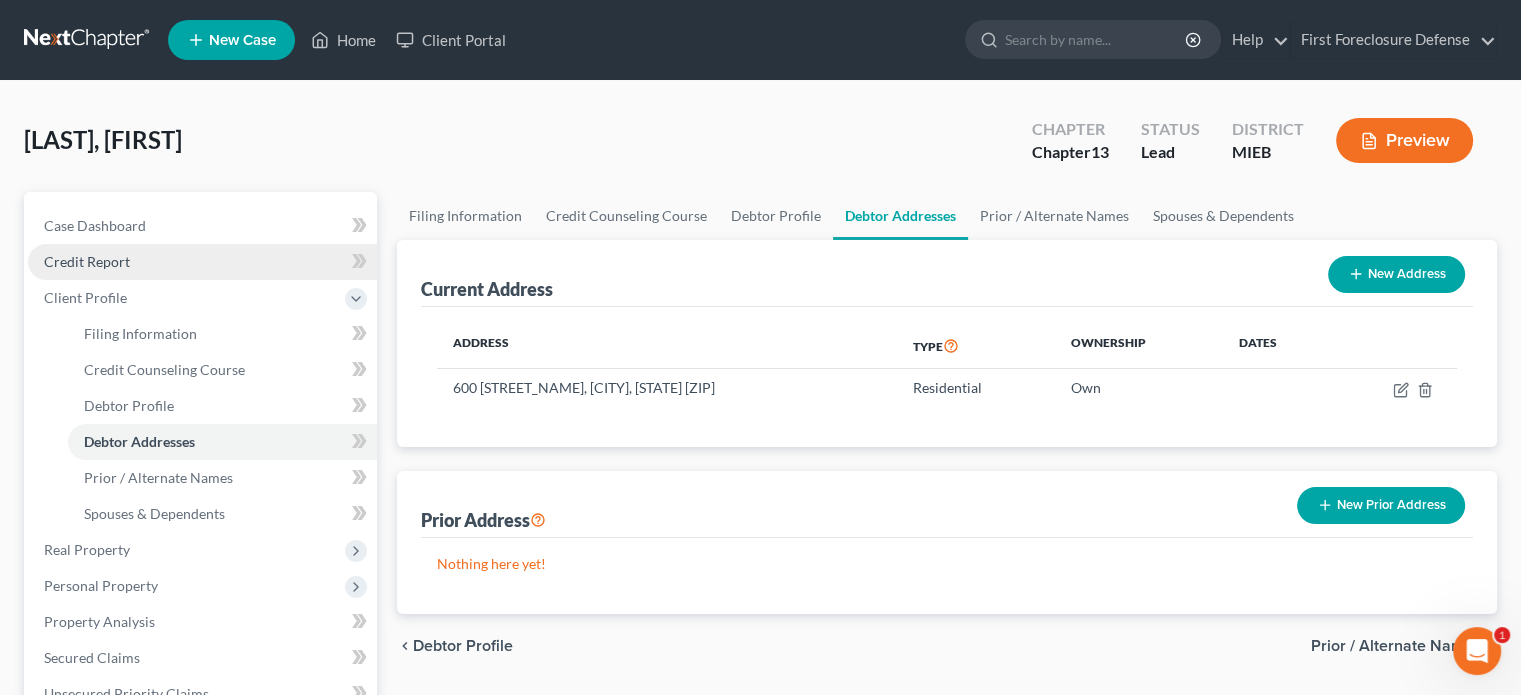 click on "Credit Report" at bounding box center [87, 261] 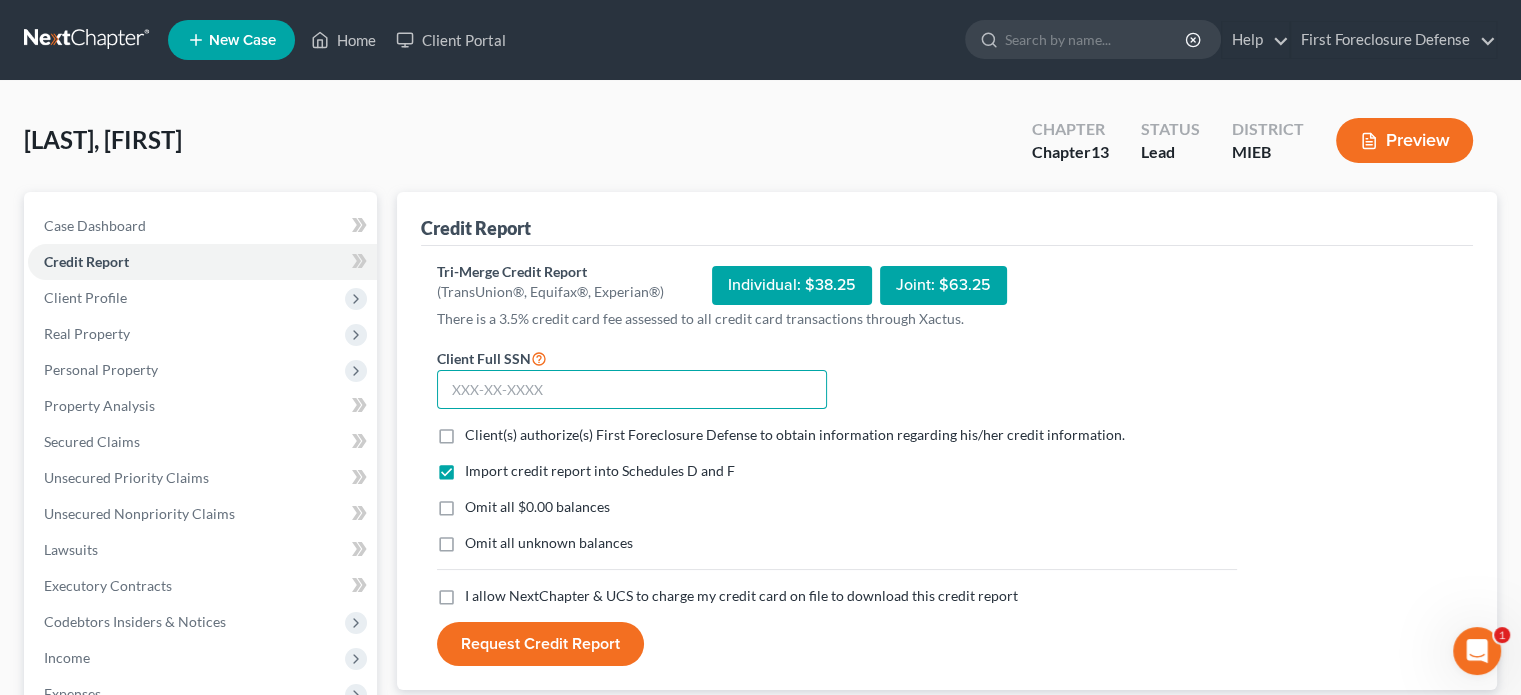 click at bounding box center (632, 390) 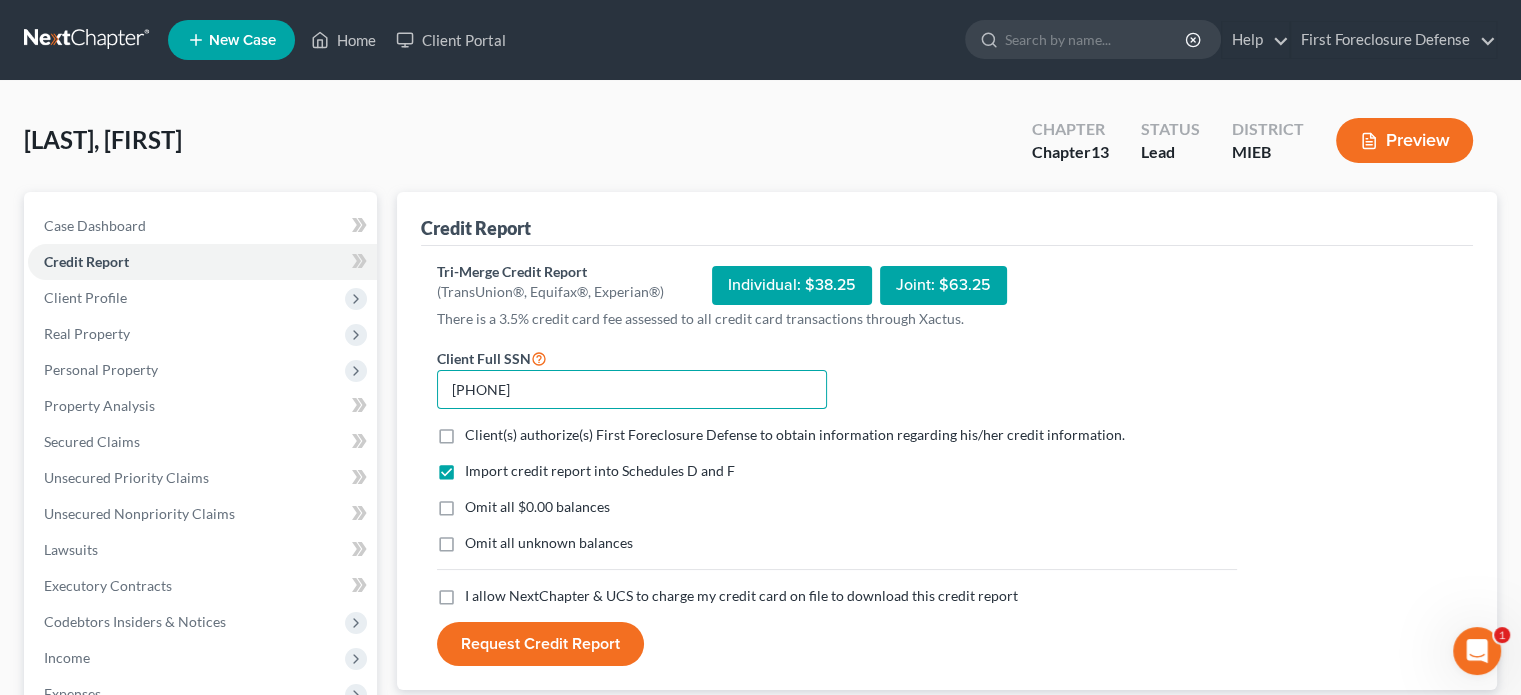 type on "[PHONE]" 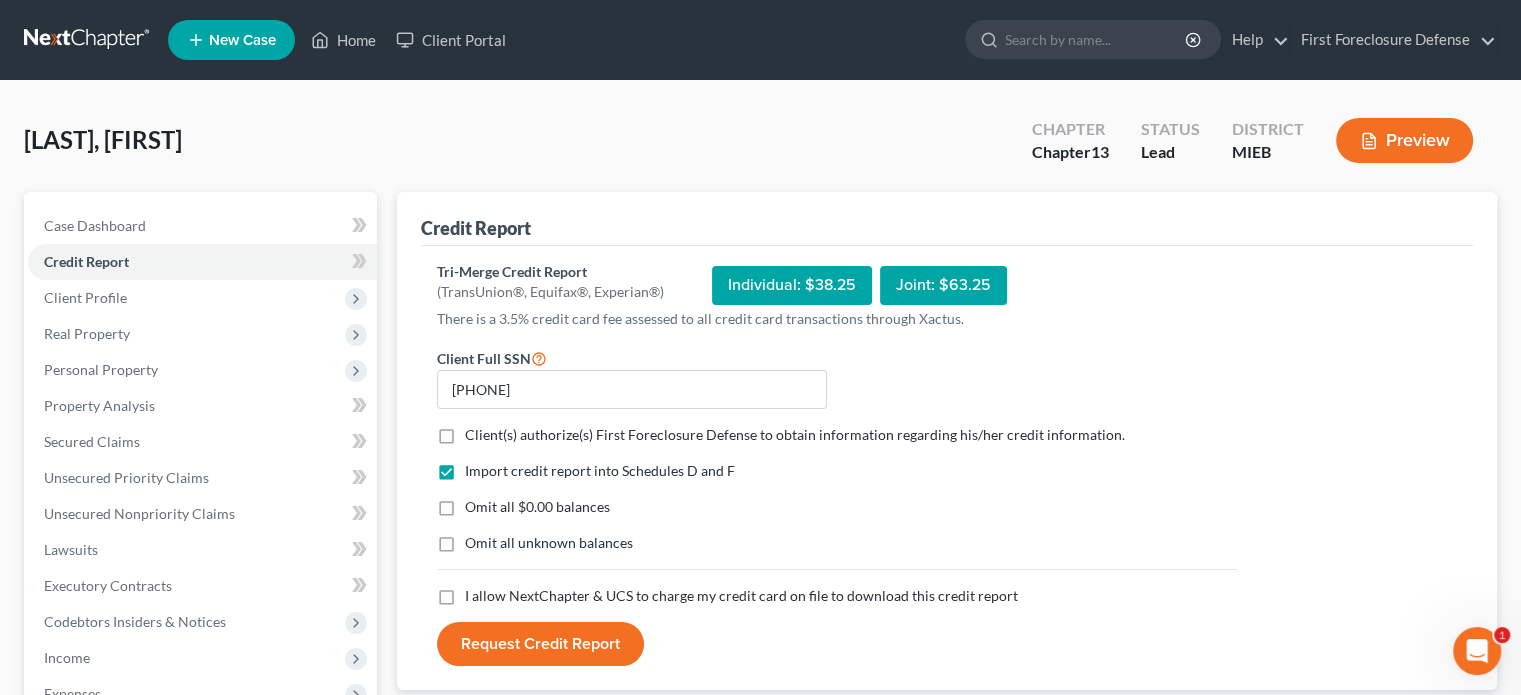 click on "Client(s) authorize(s) First Foreclosure Defense to obtain information regarding his/her credit information.
*" at bounding box center (795, 435) 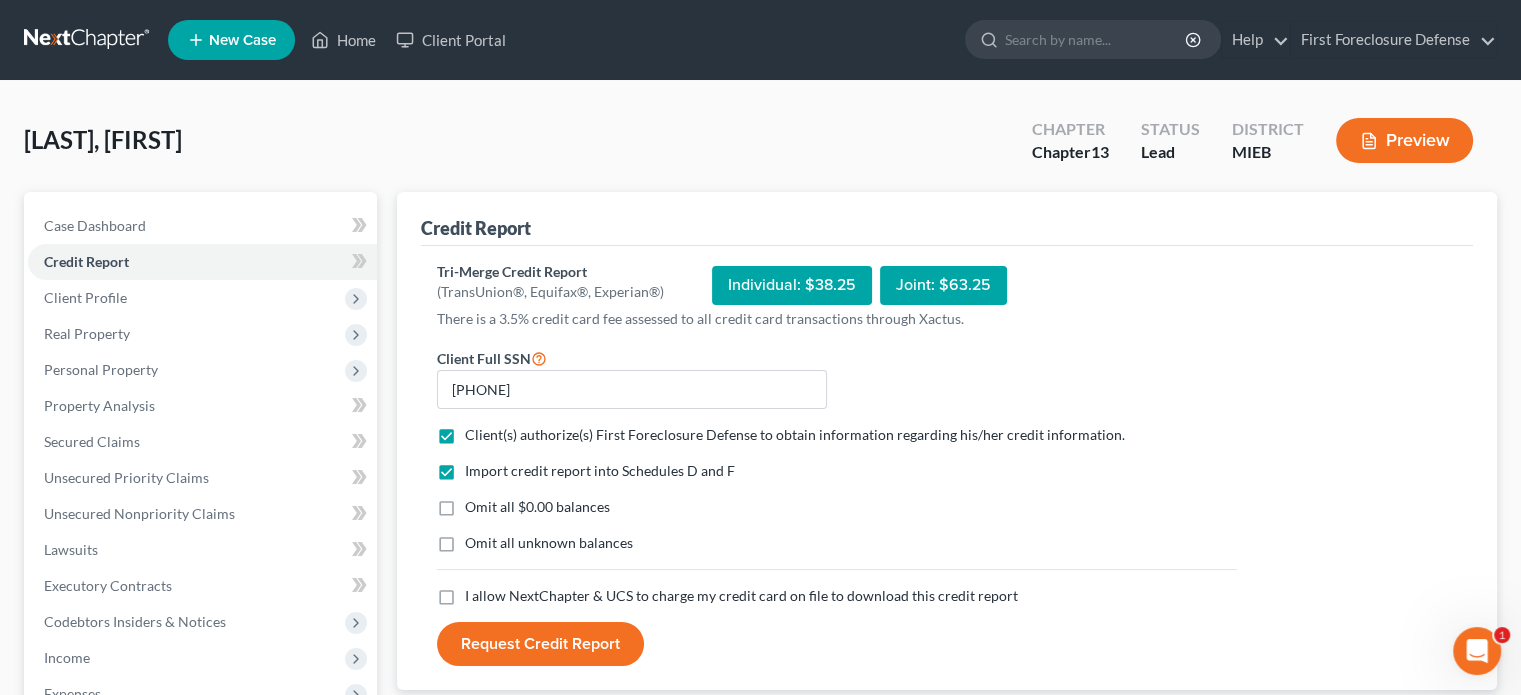 drag, startPoint x: 448, startPoint y: 503, endPoint x: 444, endPoint y: 539, distance: 36.221542 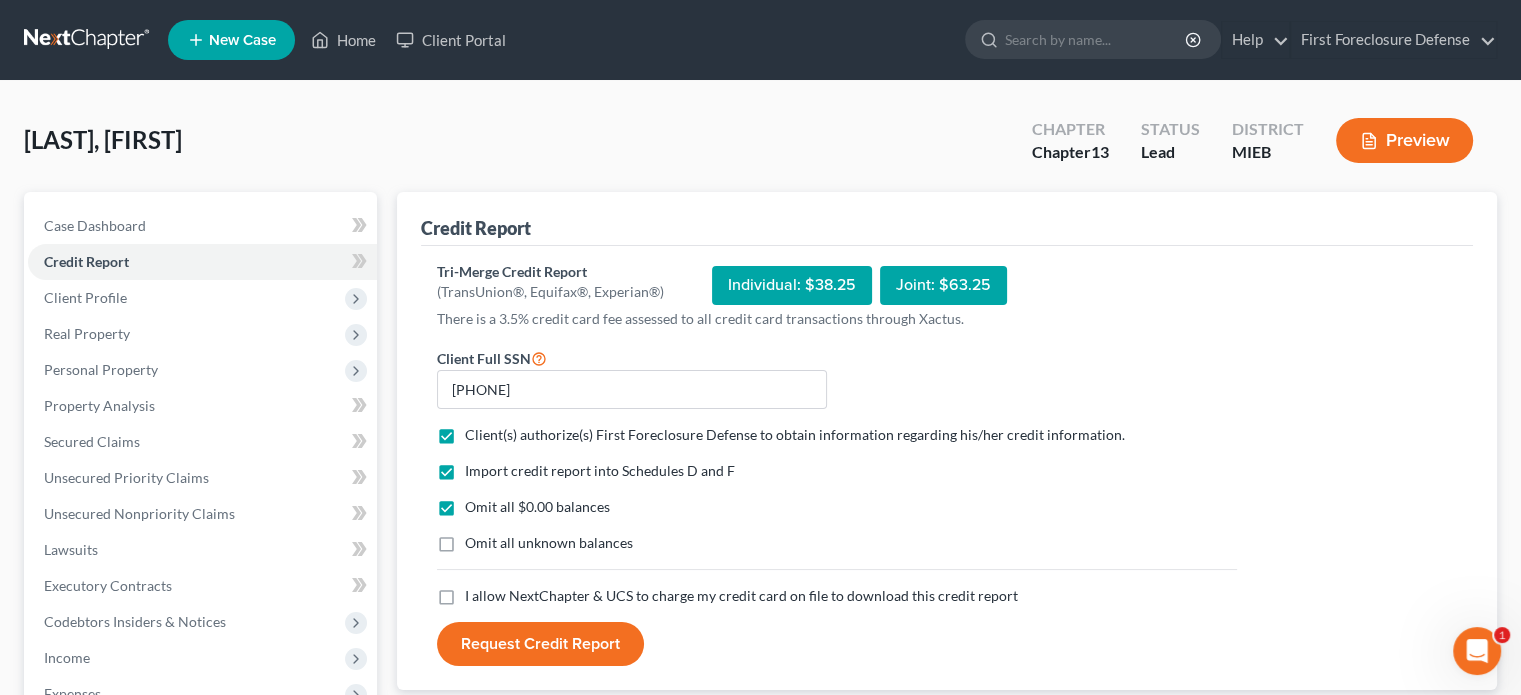 click on "Omit all unknown balances" at bounding box center [549, 543] 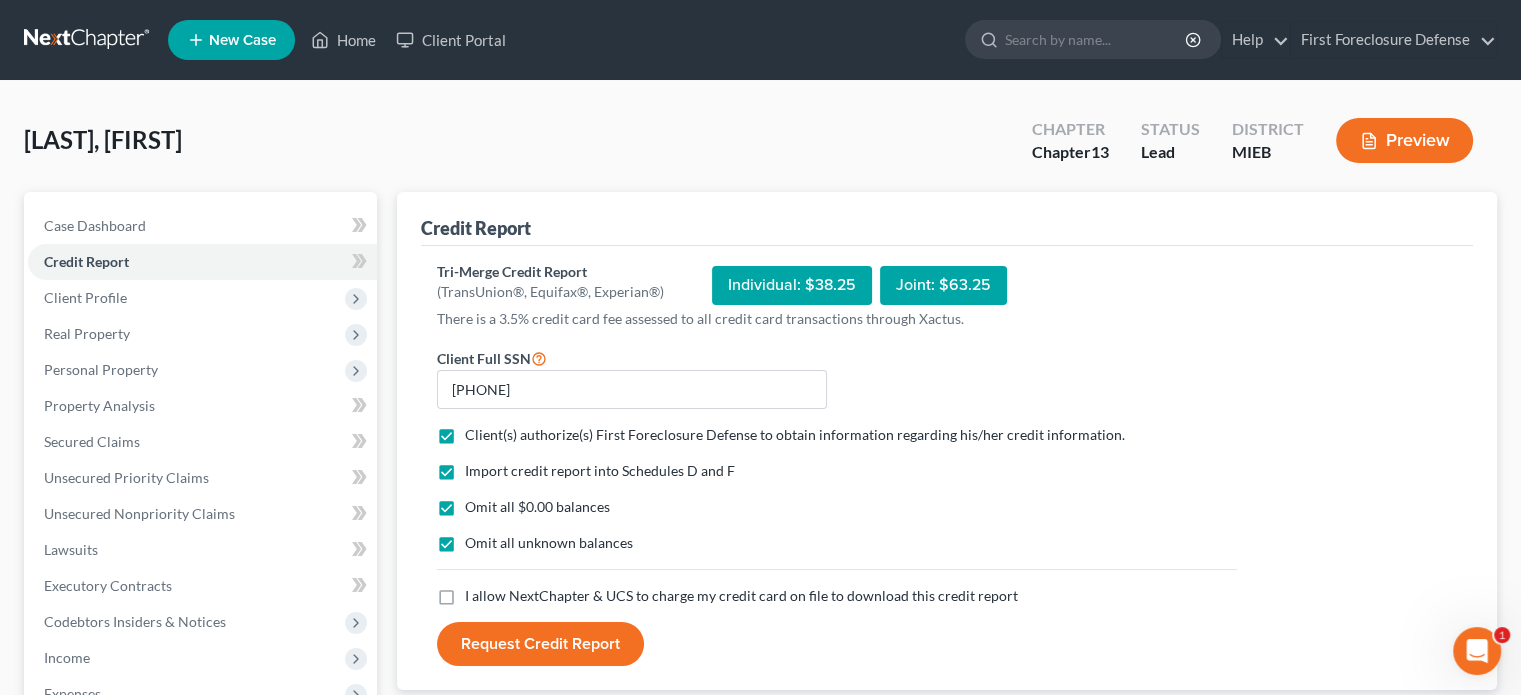 click on "I allow NextChapter & UCS to charge my credit card on file to download this credit report
*" at bounding box center [741, 596] 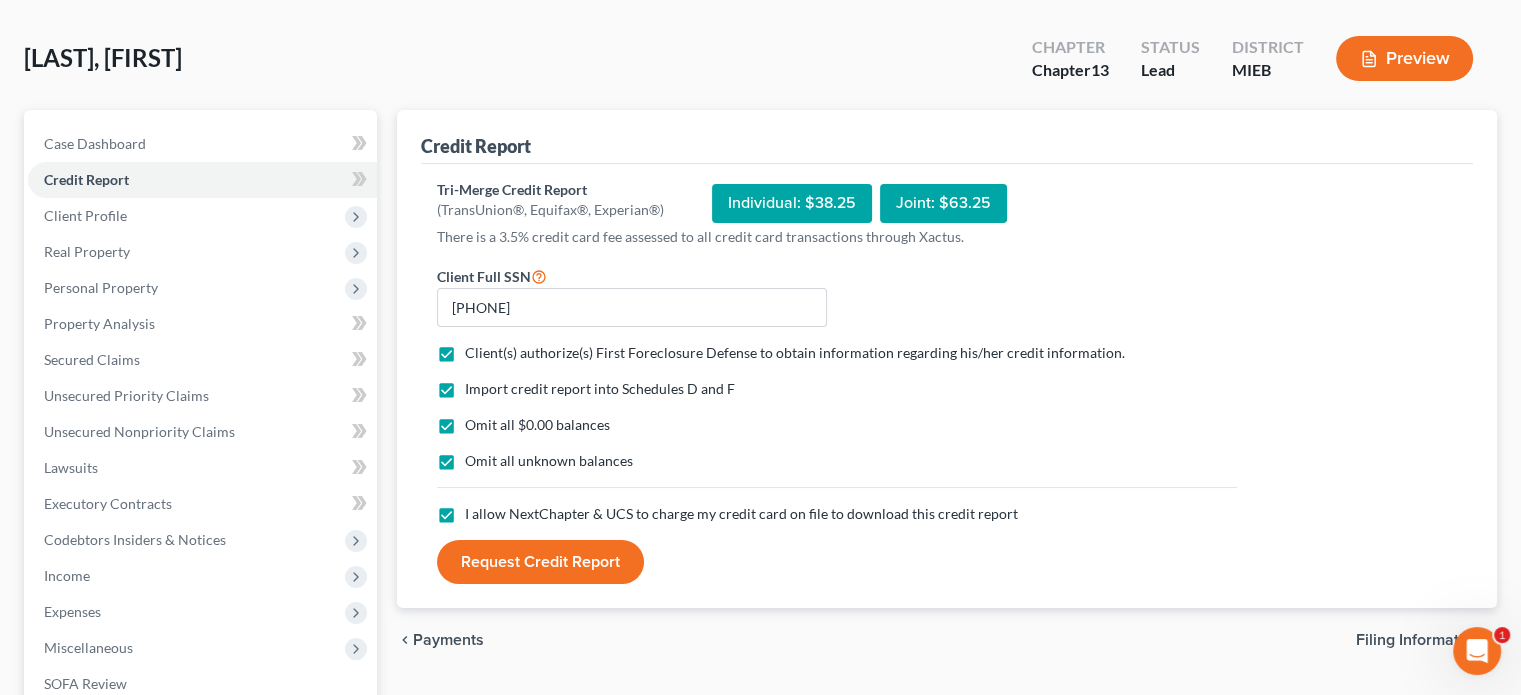 scroll, scrollTop: 200, scrollLeft: 0, axis: vertical 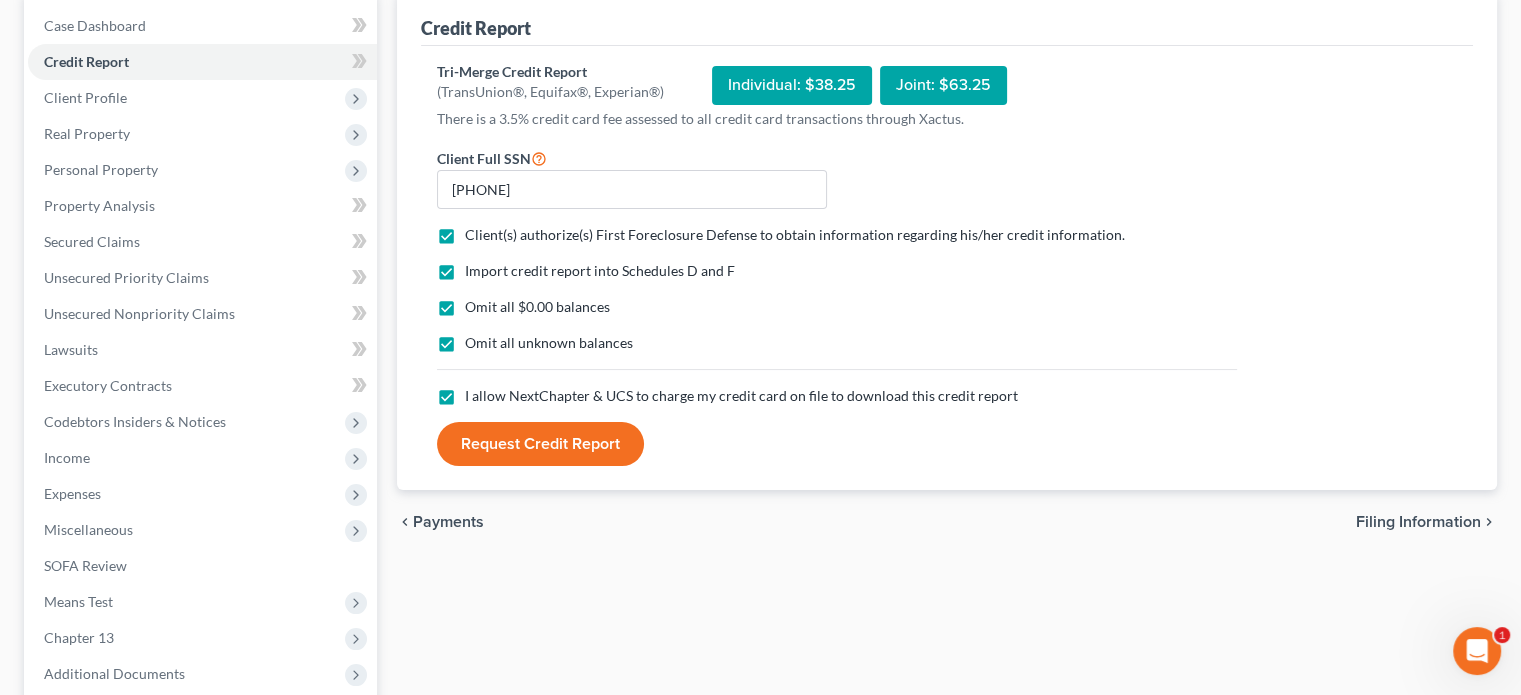 click on "Request Credit Report" at bounding box center [540, 444] 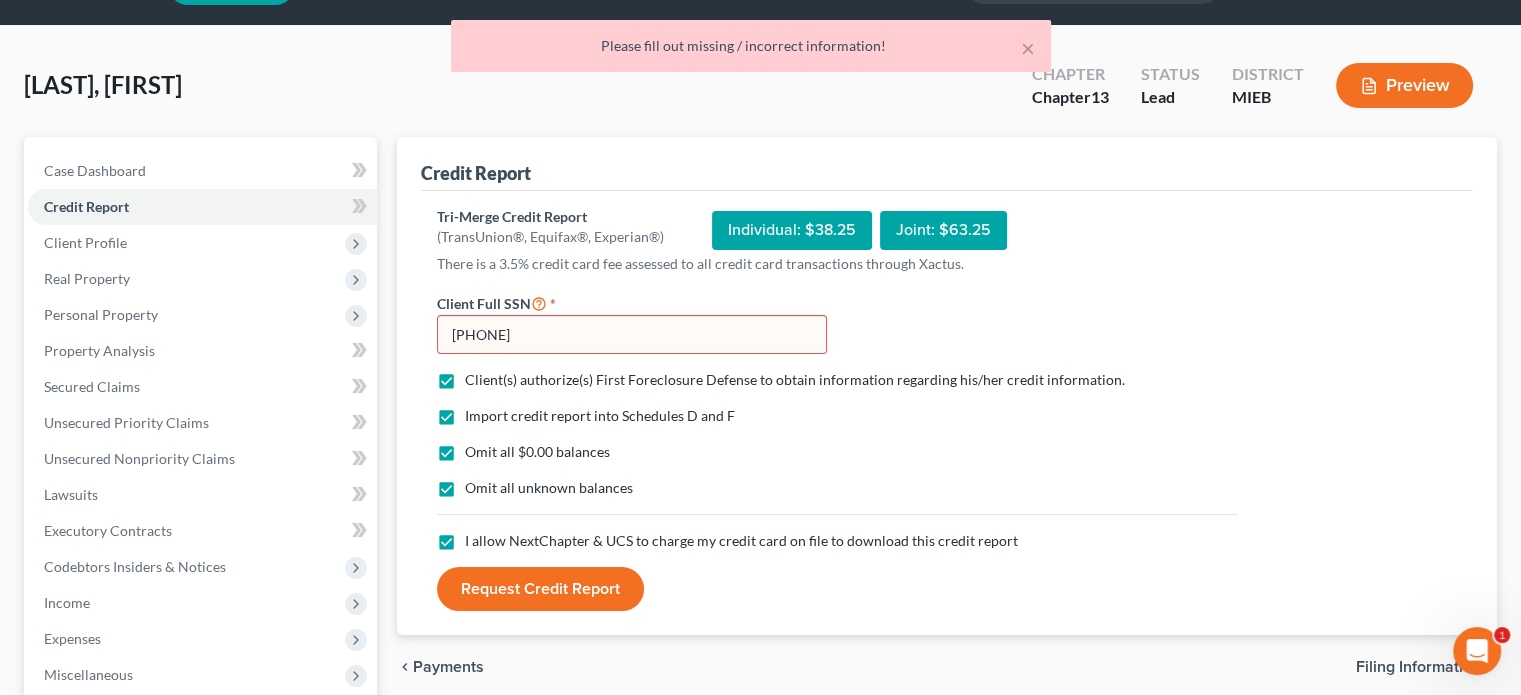 scroll, scrollTop: 100, scrollLeft: 0, axis: vertical 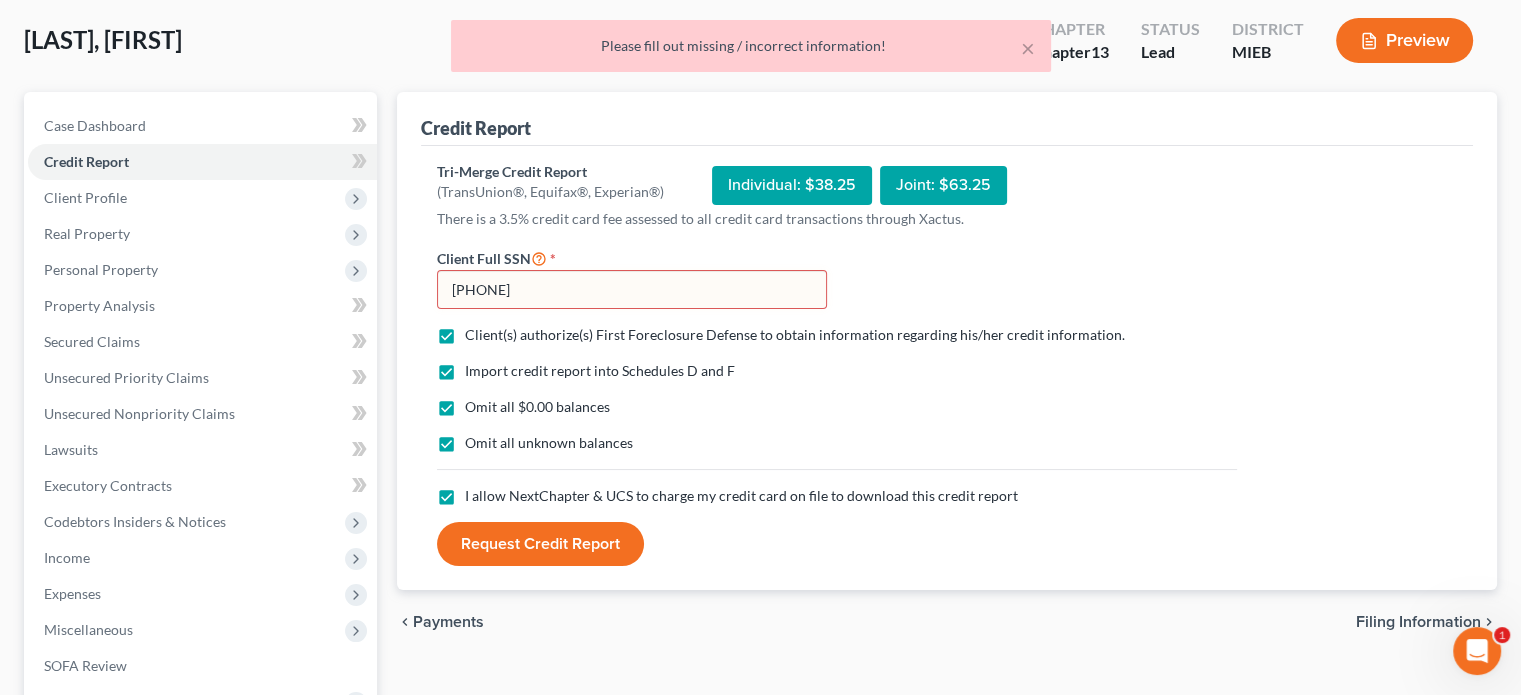 click on "[PHONE]" at bounding box center [632, 290] 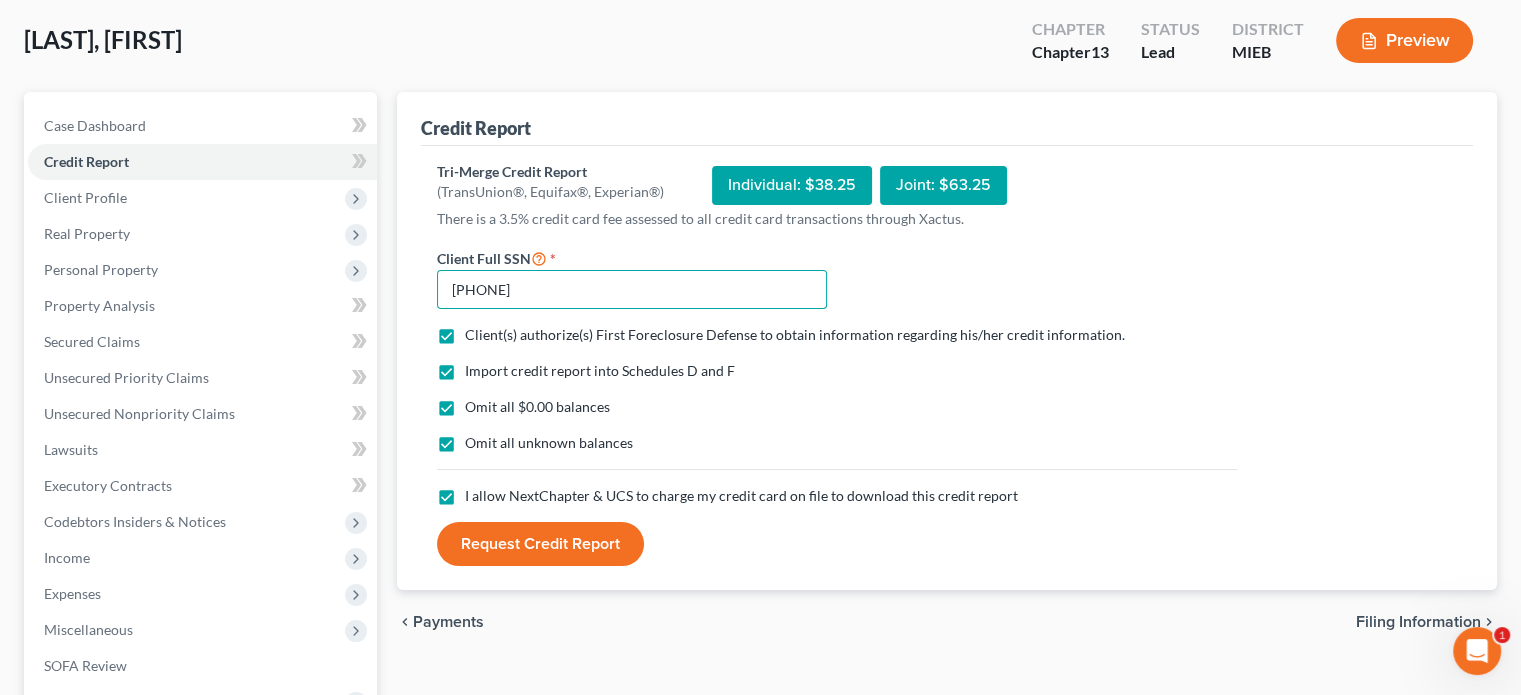 type on "[PHONE]" 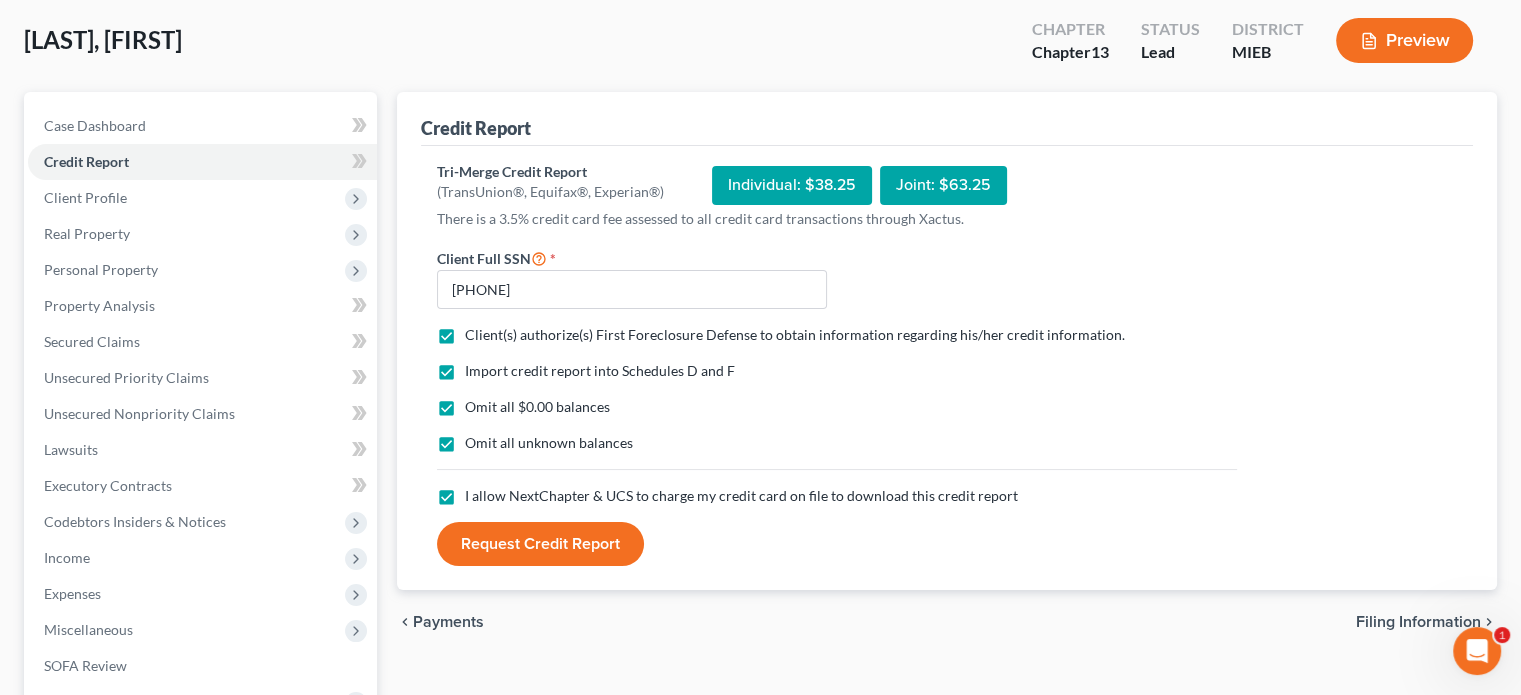 click on "Request Credit Report" at bounding box center [540, 544] 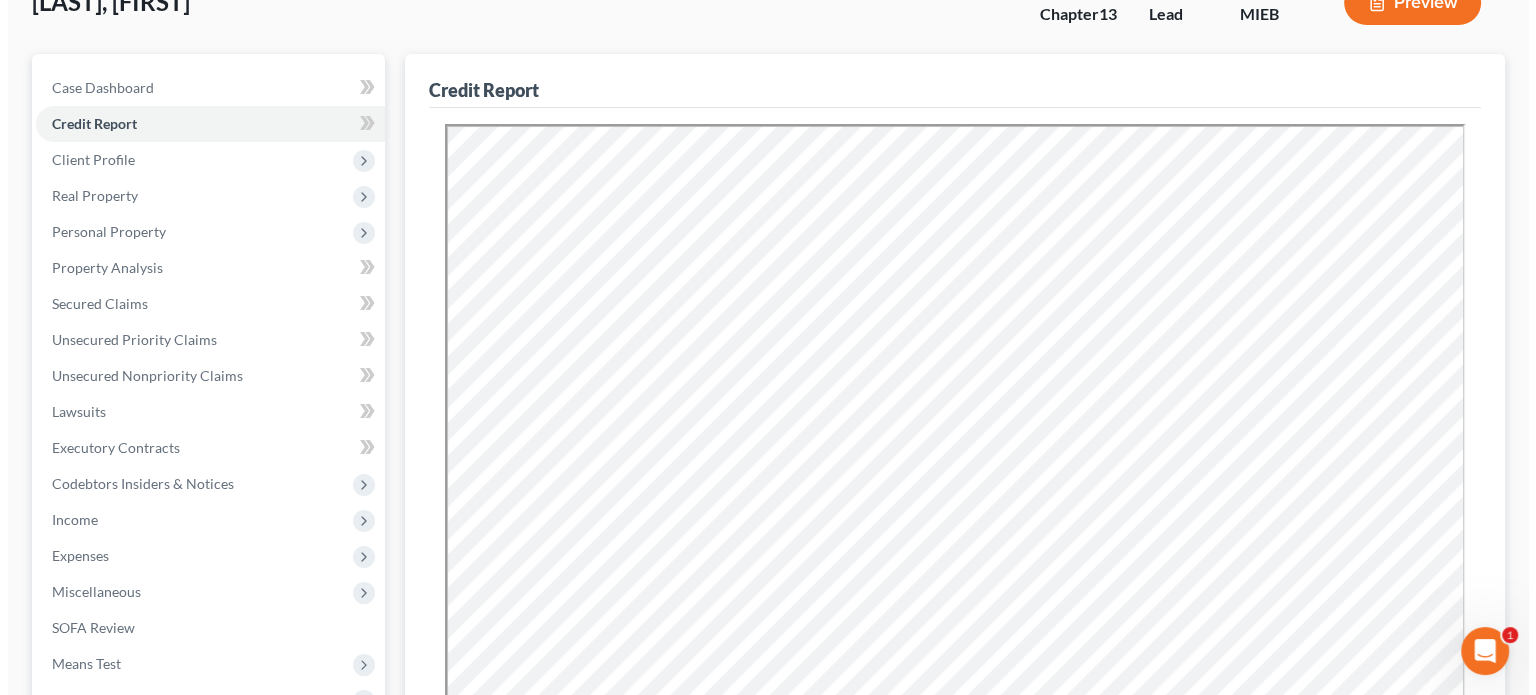 scroll, scrollTop: 0, scrollLeft: 0, axis: both 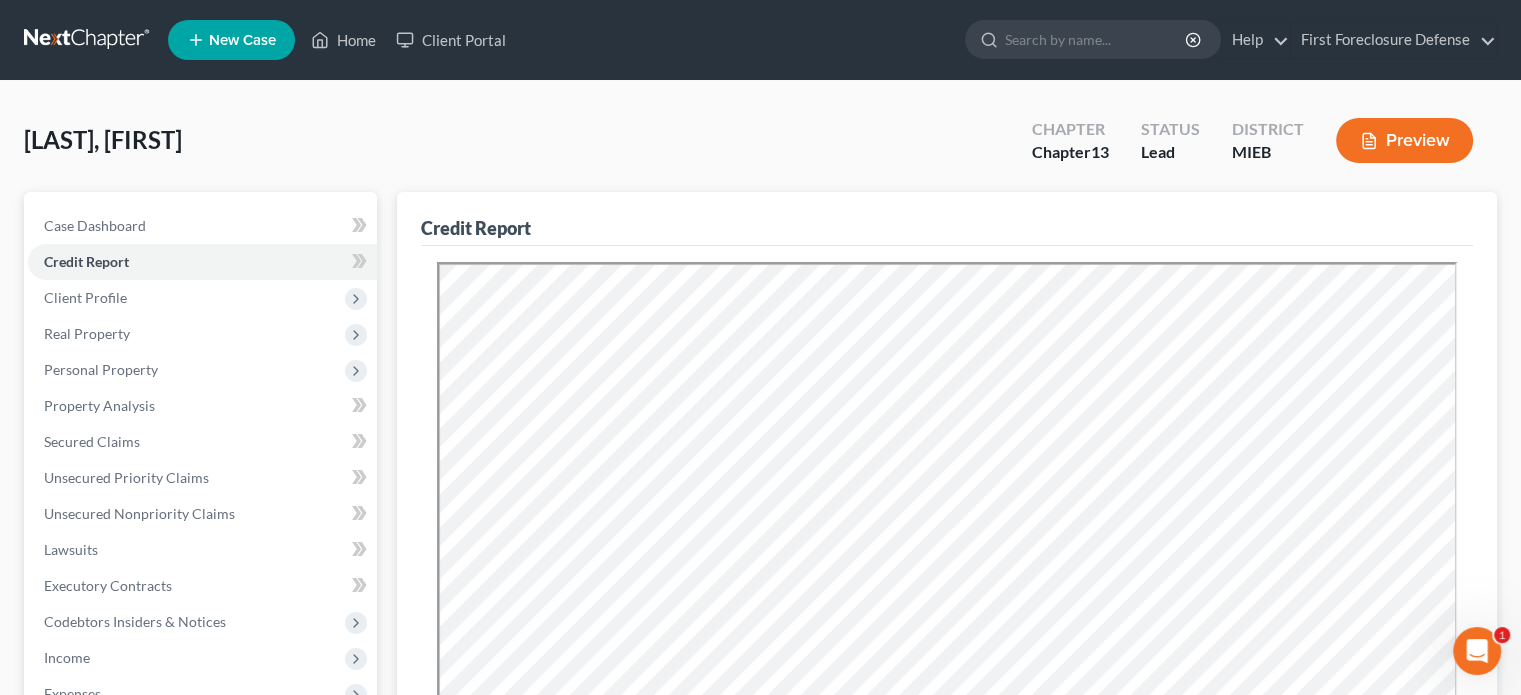 click on "Preview" at bounding box center [1404, 140] 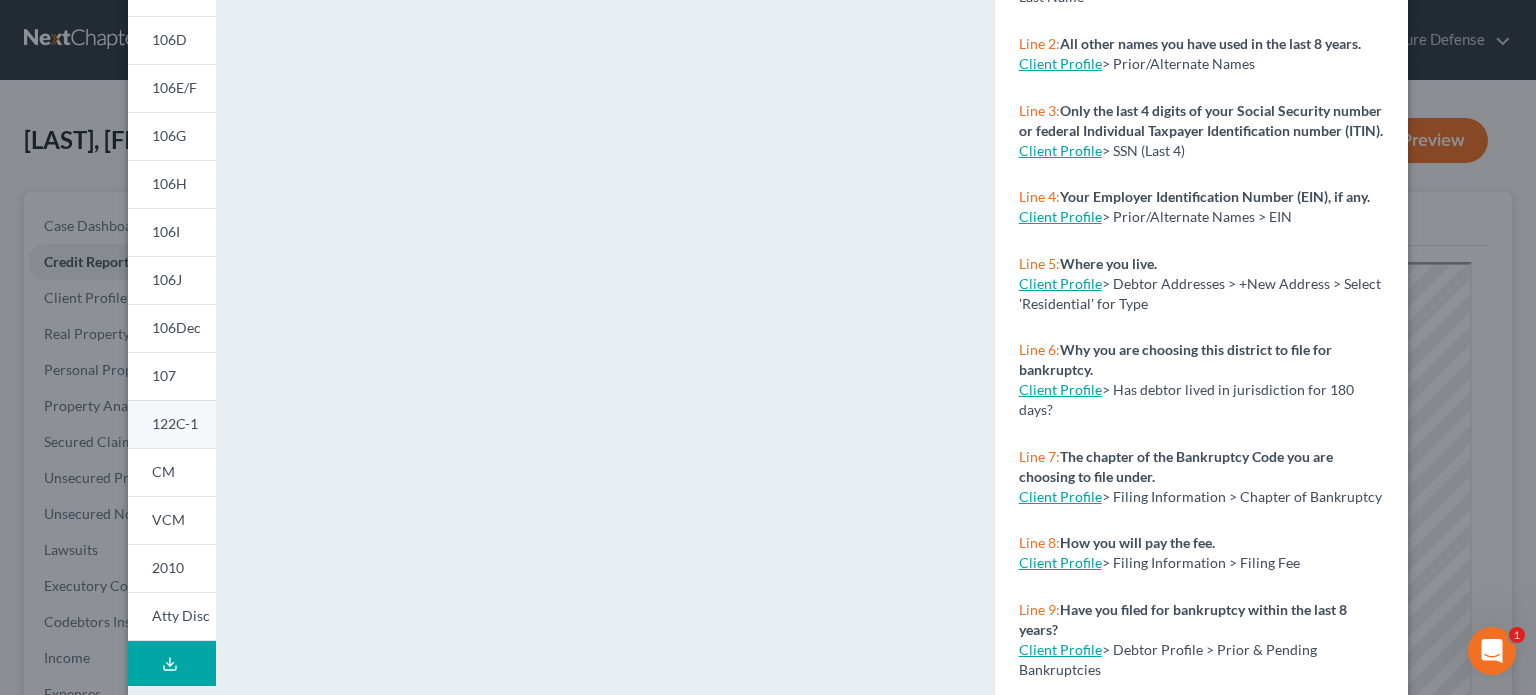 scroll, scrollTop: 432, scrollLeft: 0, axis: vertical 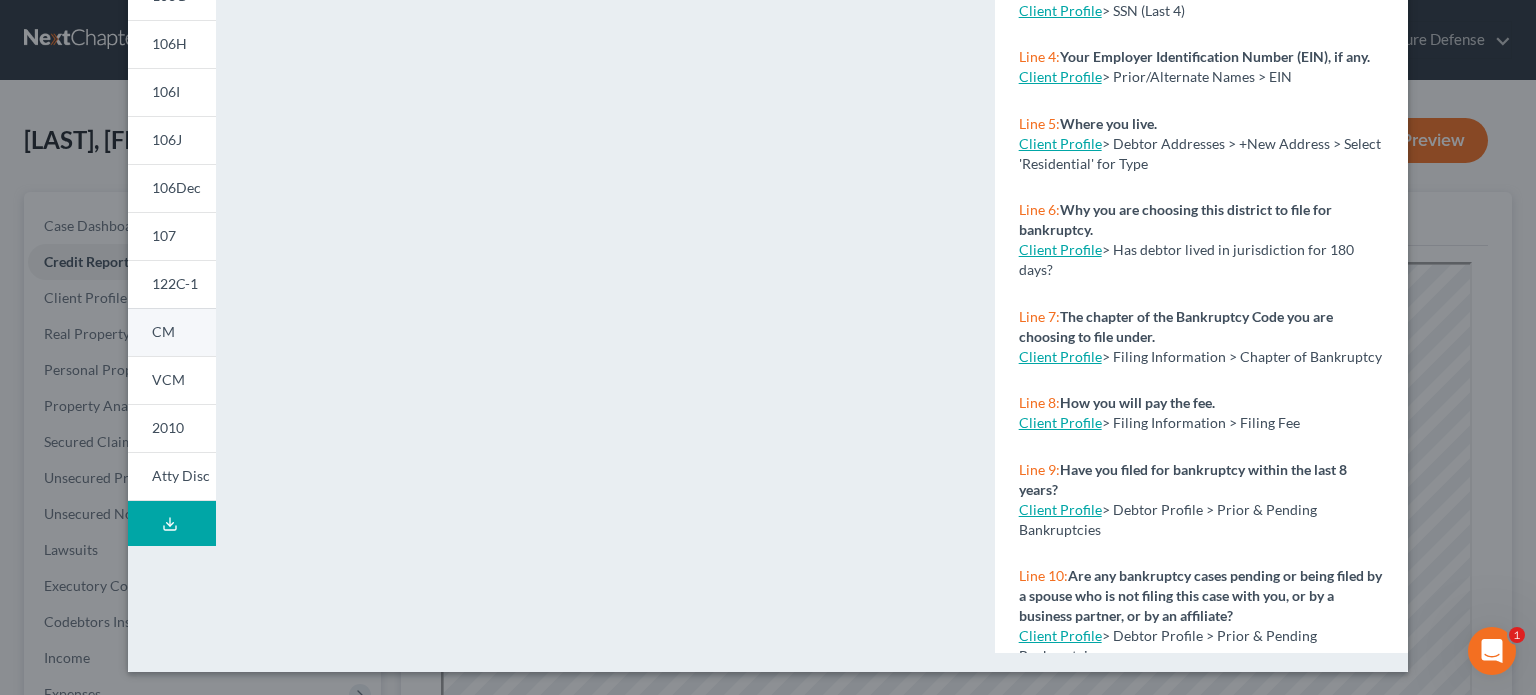 click on "CM" at bounding box center [163, 331] 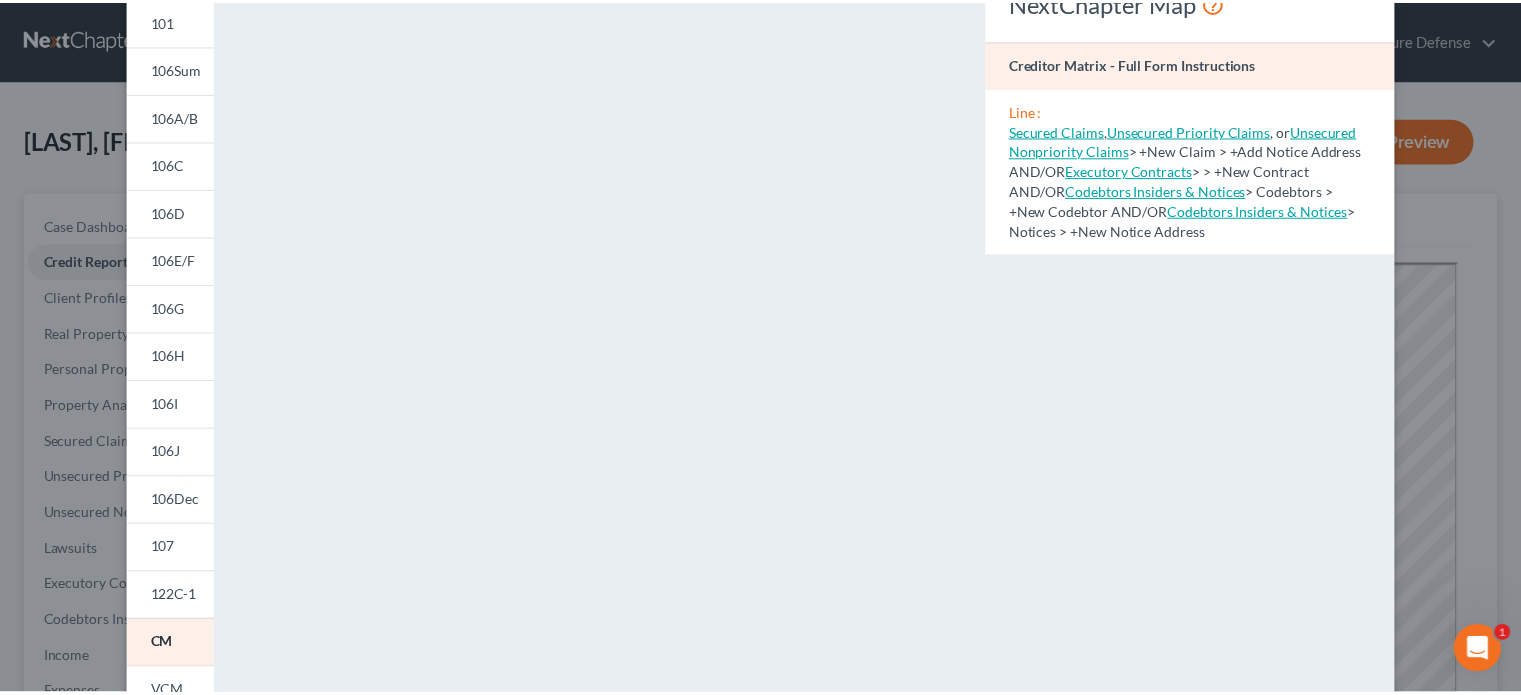 scroll, scrollTop: 0, scrollLeft: 0, axis: both 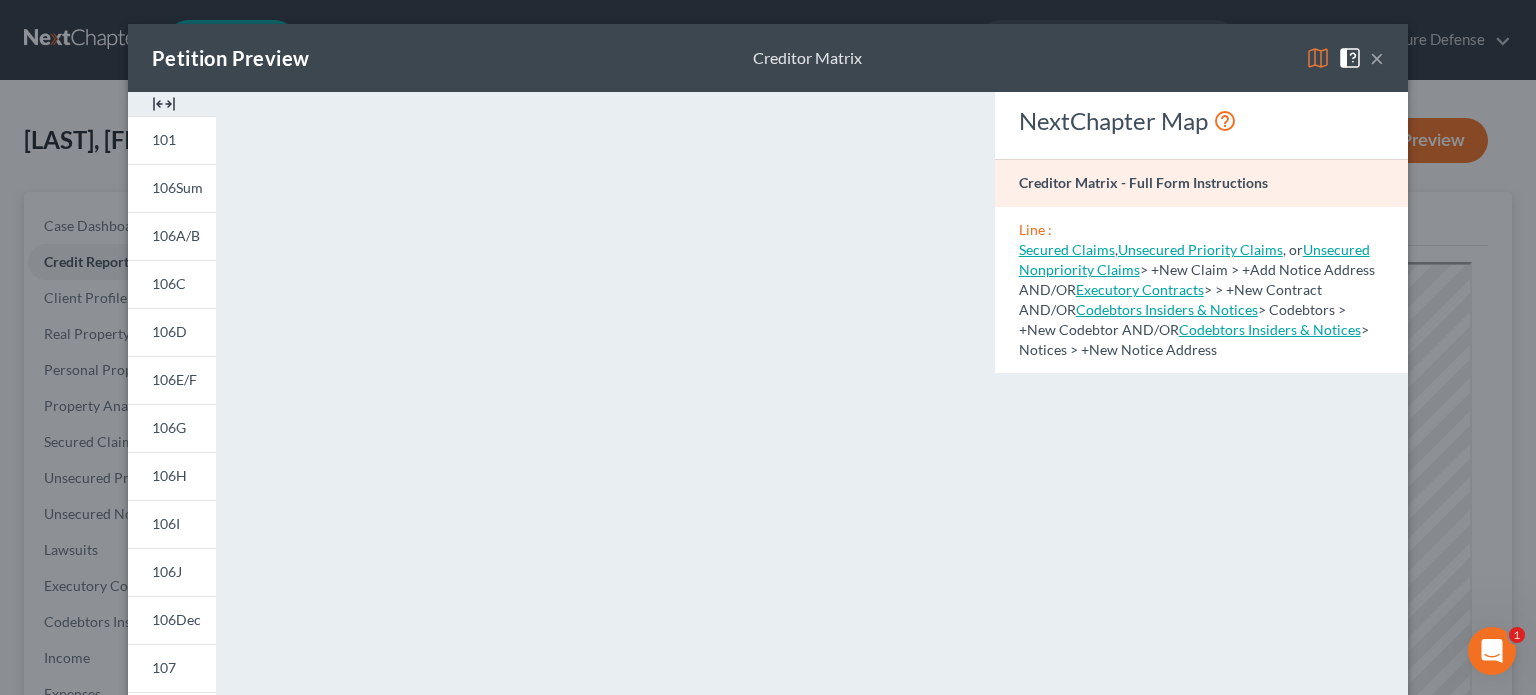 click on "<object ng-attr-data='https://nextchapter-prod.s3.amazonaws.com/pdfs/677e32c6-78e3-4f03-94ae-299fcedc52ac.pdf' type='application/pdf' width='100%' height='975px'></object>
<p><a href='https://nextchapter-prod.s3.amazonaws.com/pdfs/677e32c6-78e3-4f03-94ae-299fcedc52ac.pdf' target='_blank'>Click here</a> to open in a new window.</p>" at bounding box center [605, 598] 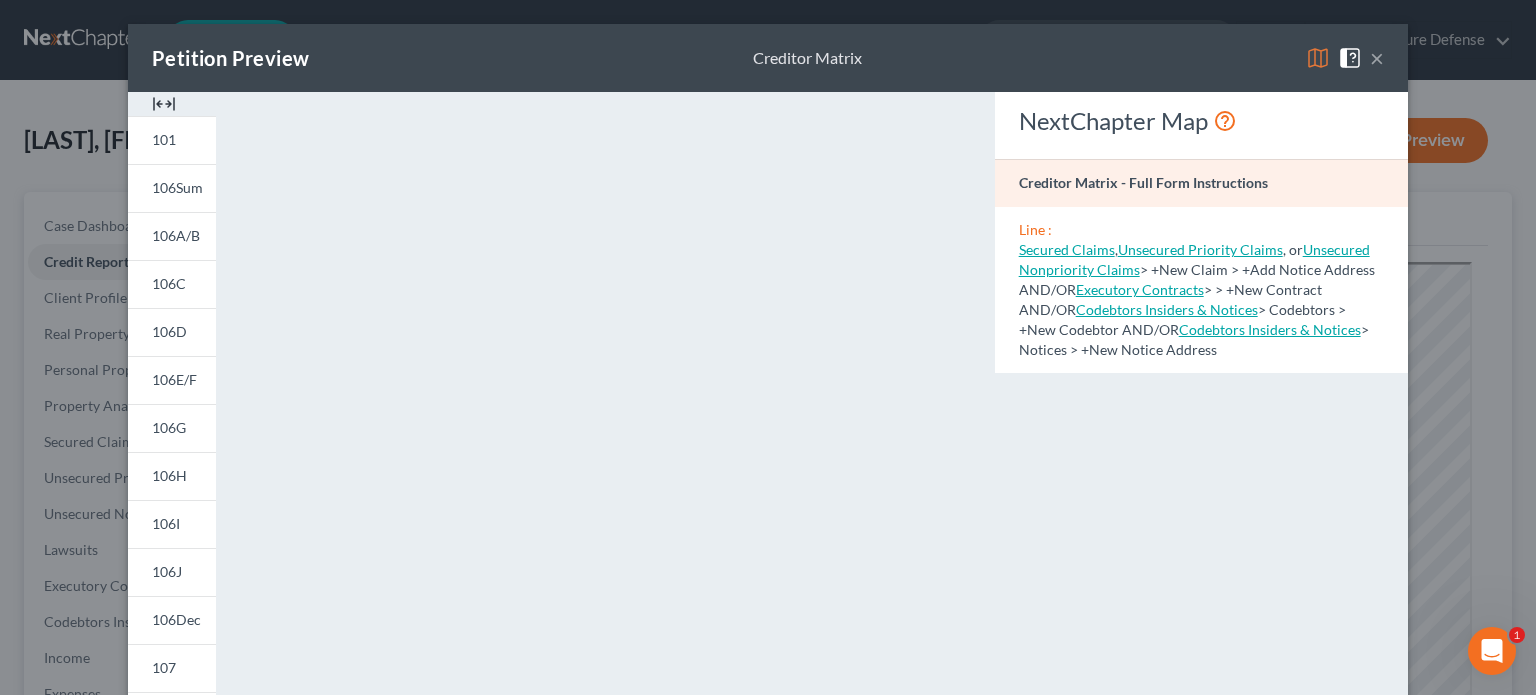 click on "×" at bounding box center (1377, 58) 